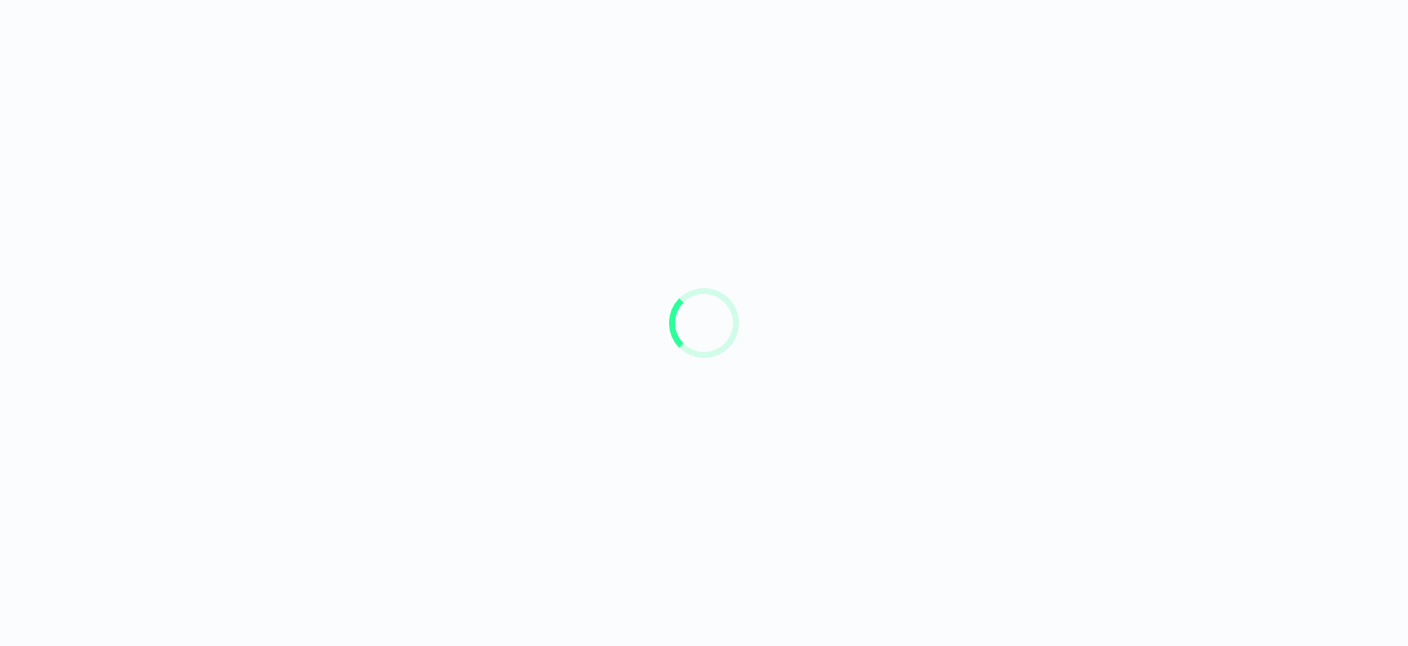 scroll, scrollTop: 0, scrollLeft: 0, axis: both 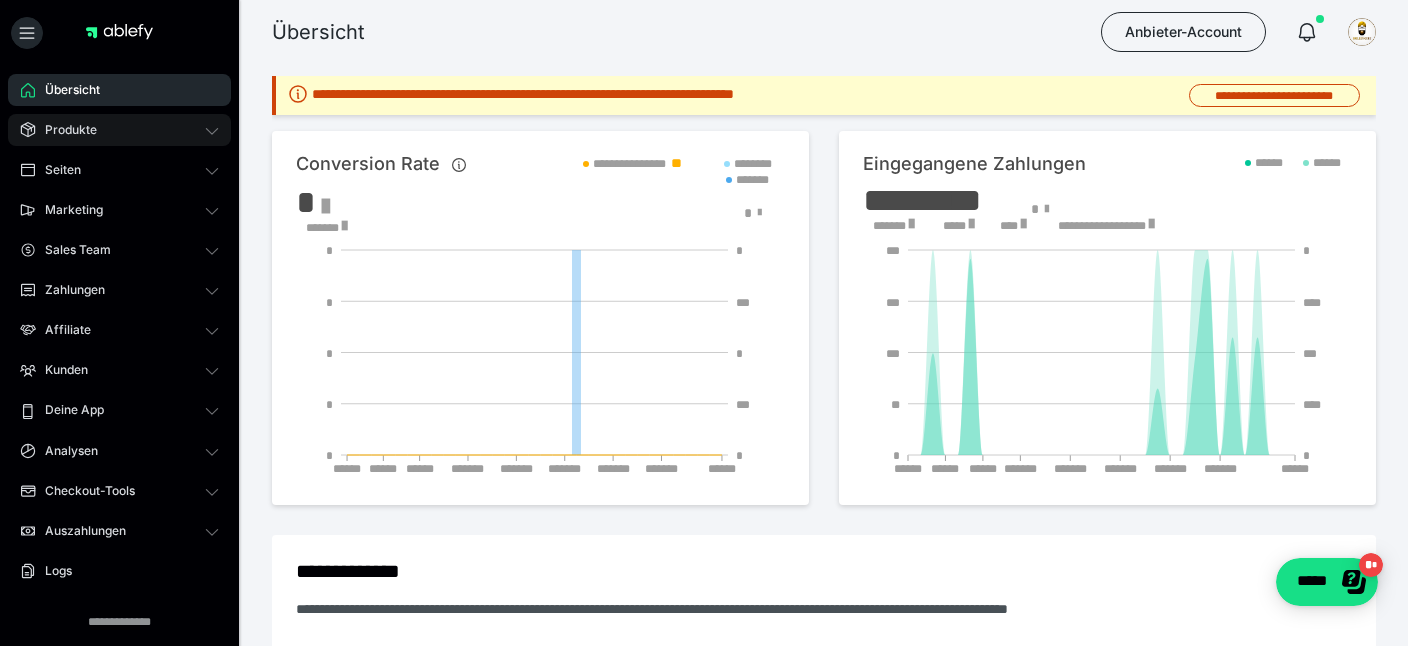 click on "Produkte" at bounding box center [119, 130] 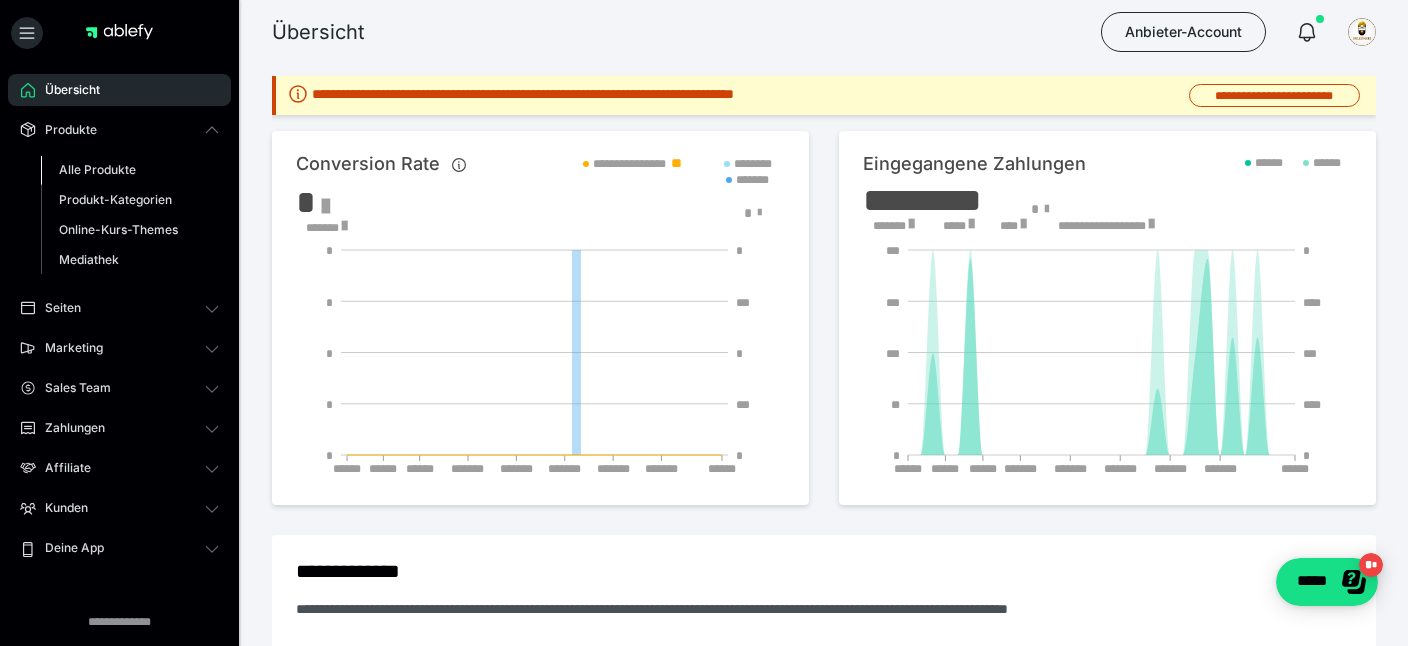 click on "Alle Produkte" at bounding box center (97, 169) 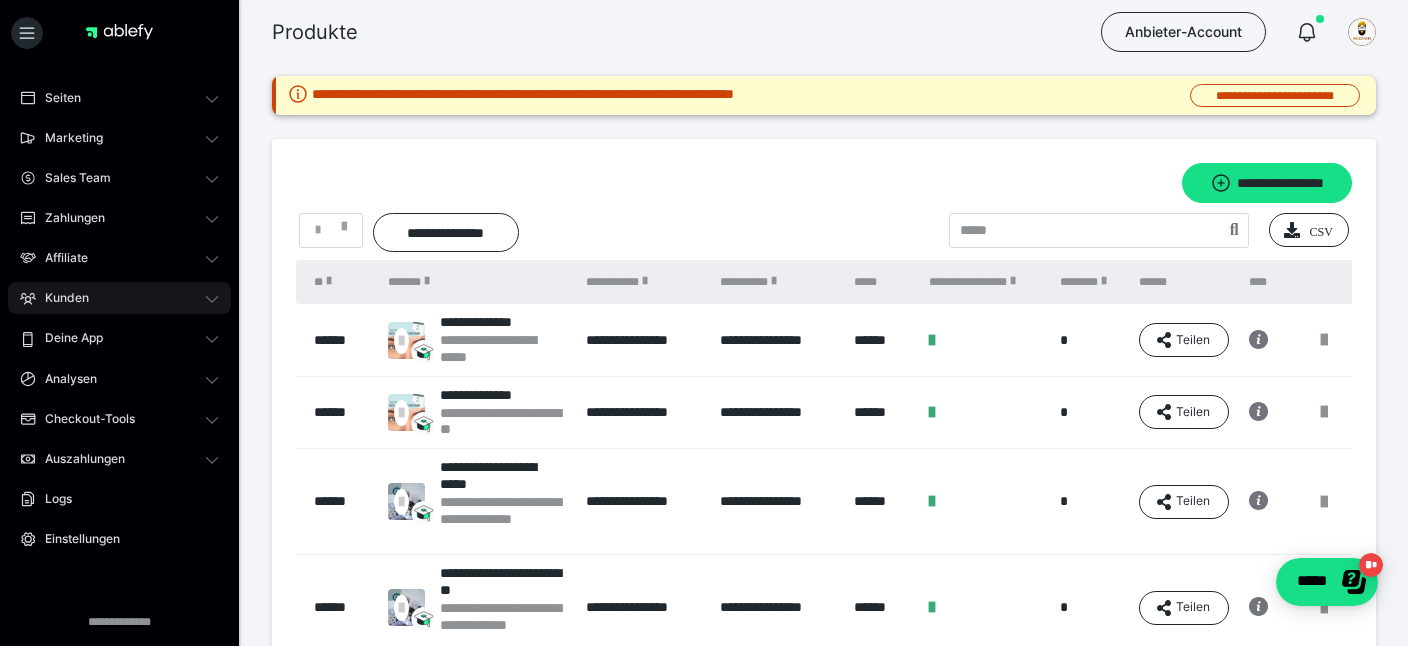 scroll, scrollTop: 231, scrollLeft: 0, axis: vertical 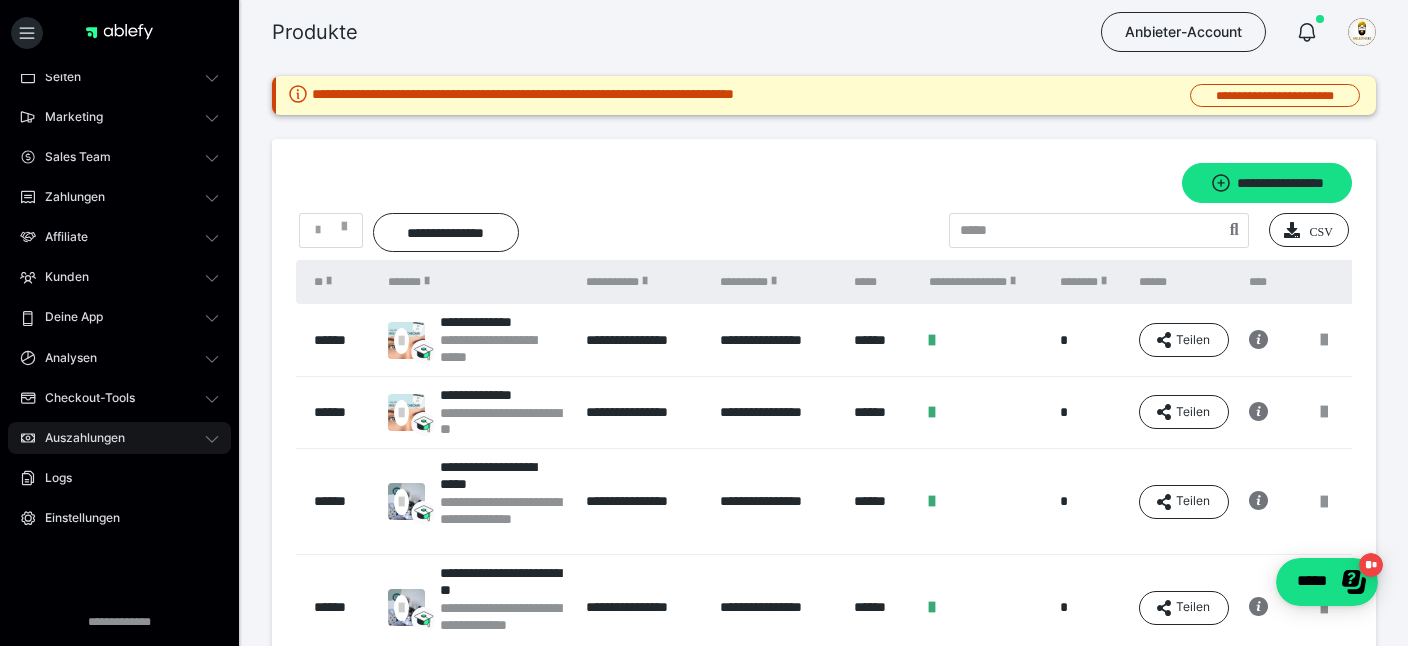 click on "Auszahlungen" at bounding box center (78, 438) 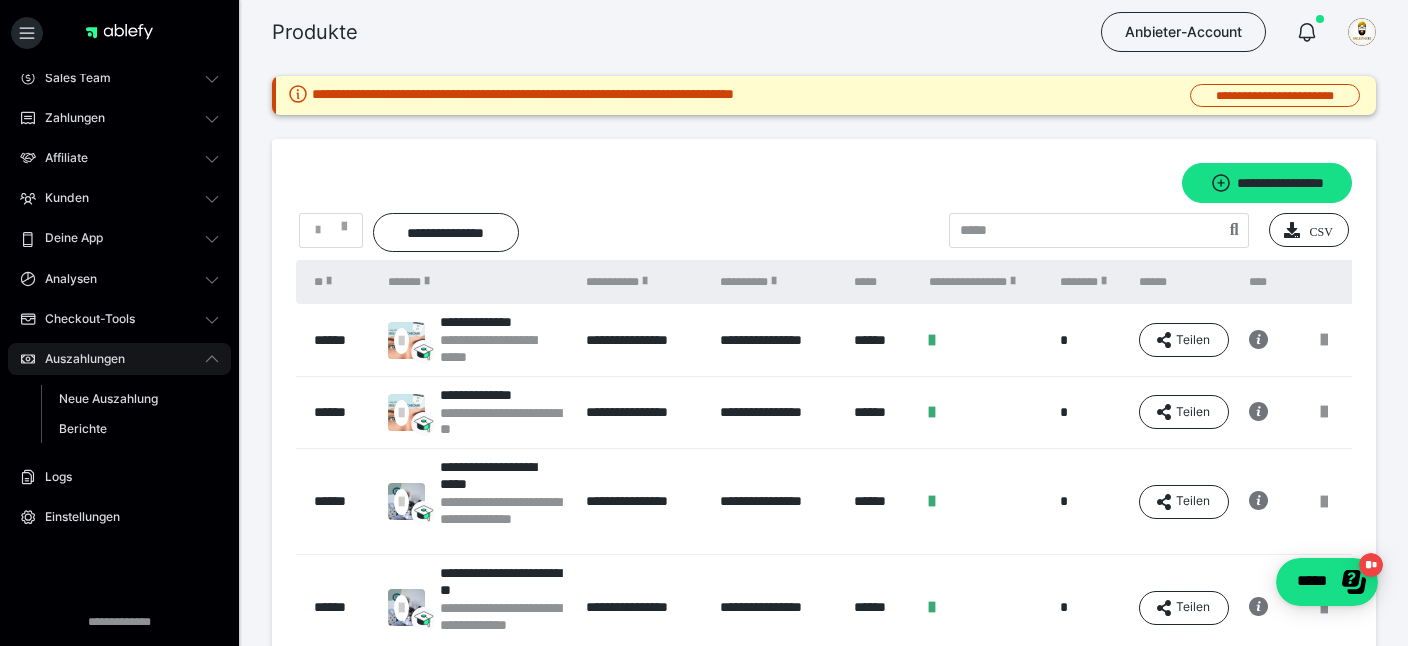 scroll, scrollTop: 93, scrollLeft: 0, axis: vertical 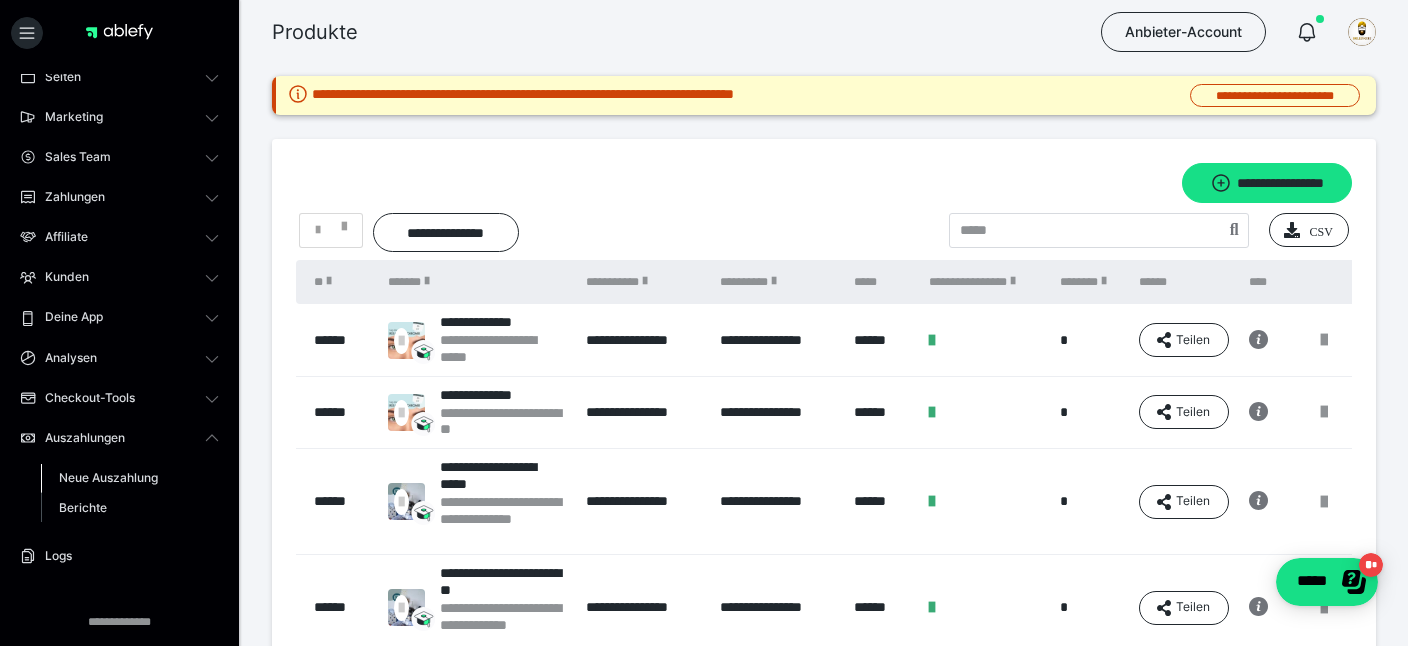 click on "Neue Auszahlung" at bounding box center (108, 477) 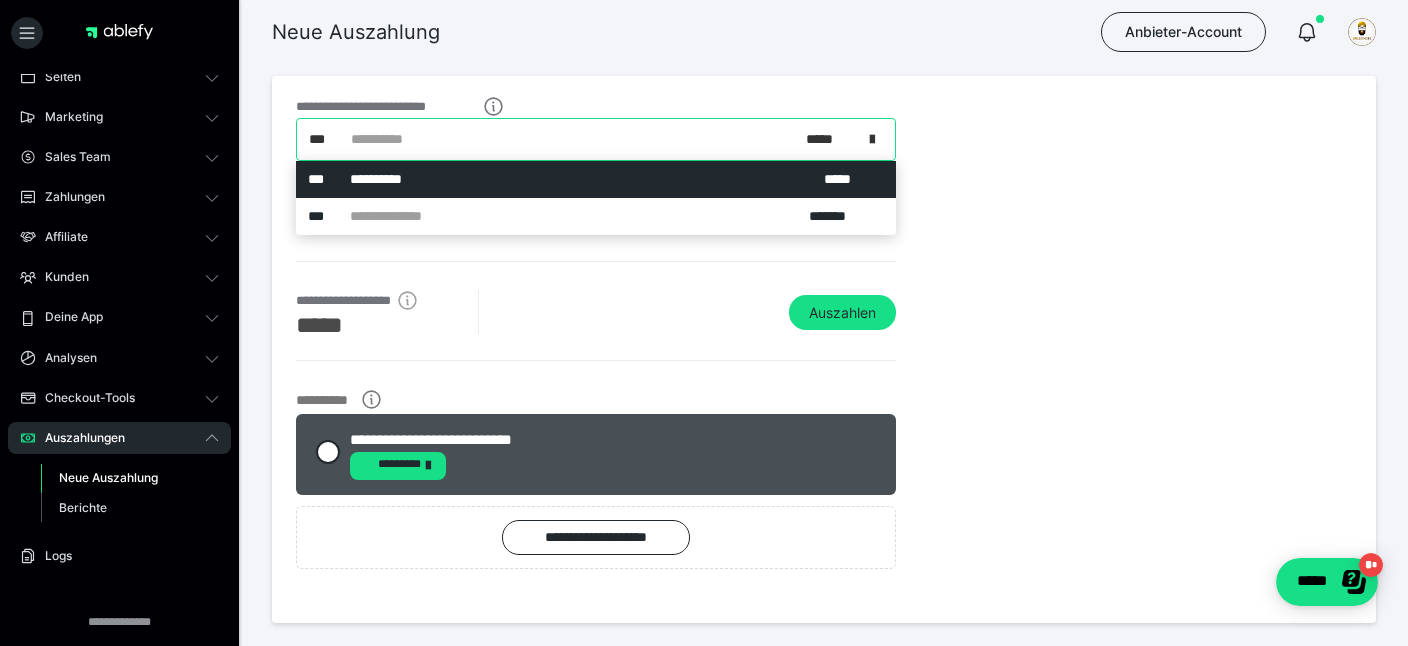 click at bounding box center (872, 136) 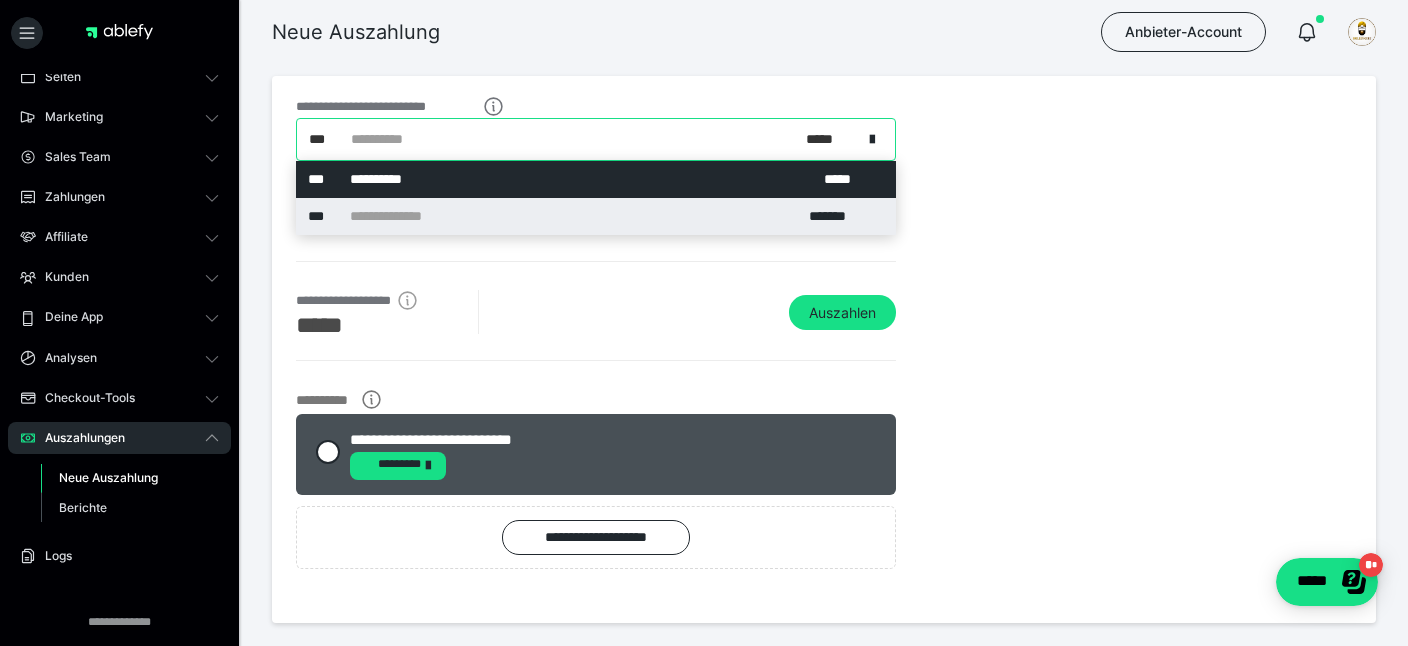 click on "**********" at bounding box center [596, 216] 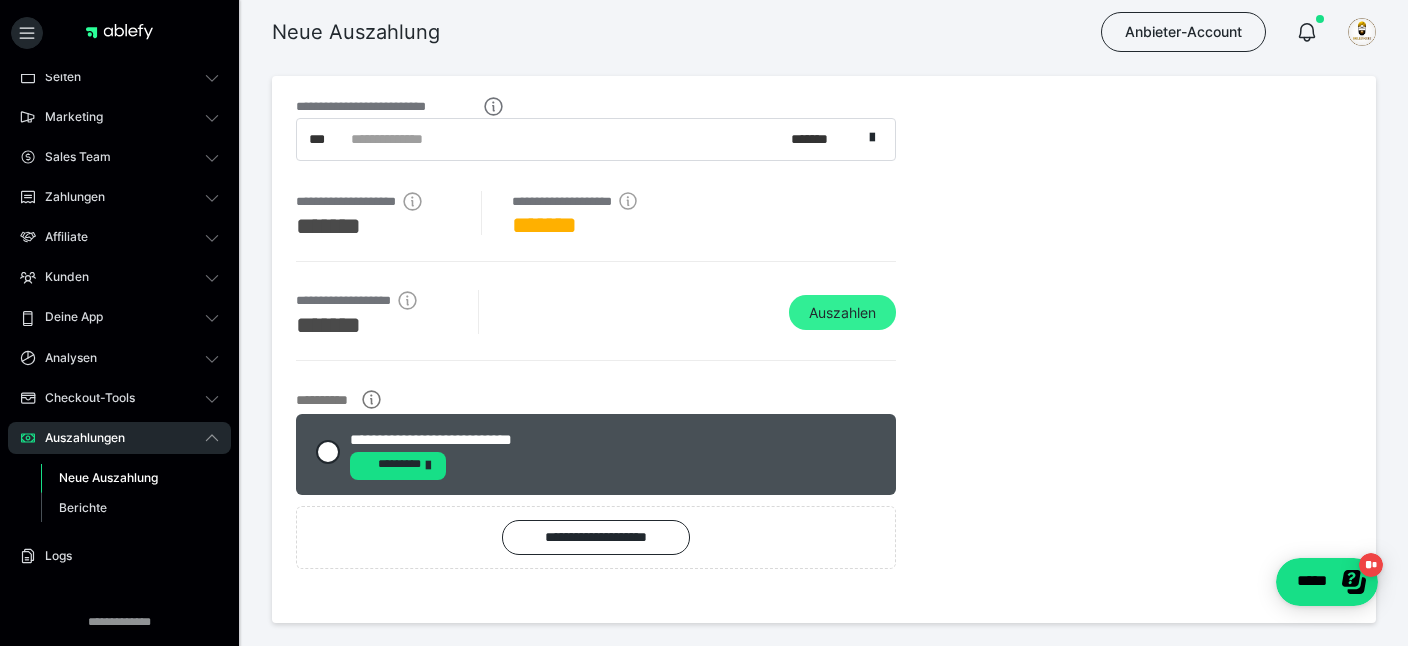 click on "Auszahlen" at bounding box center [842, 313] 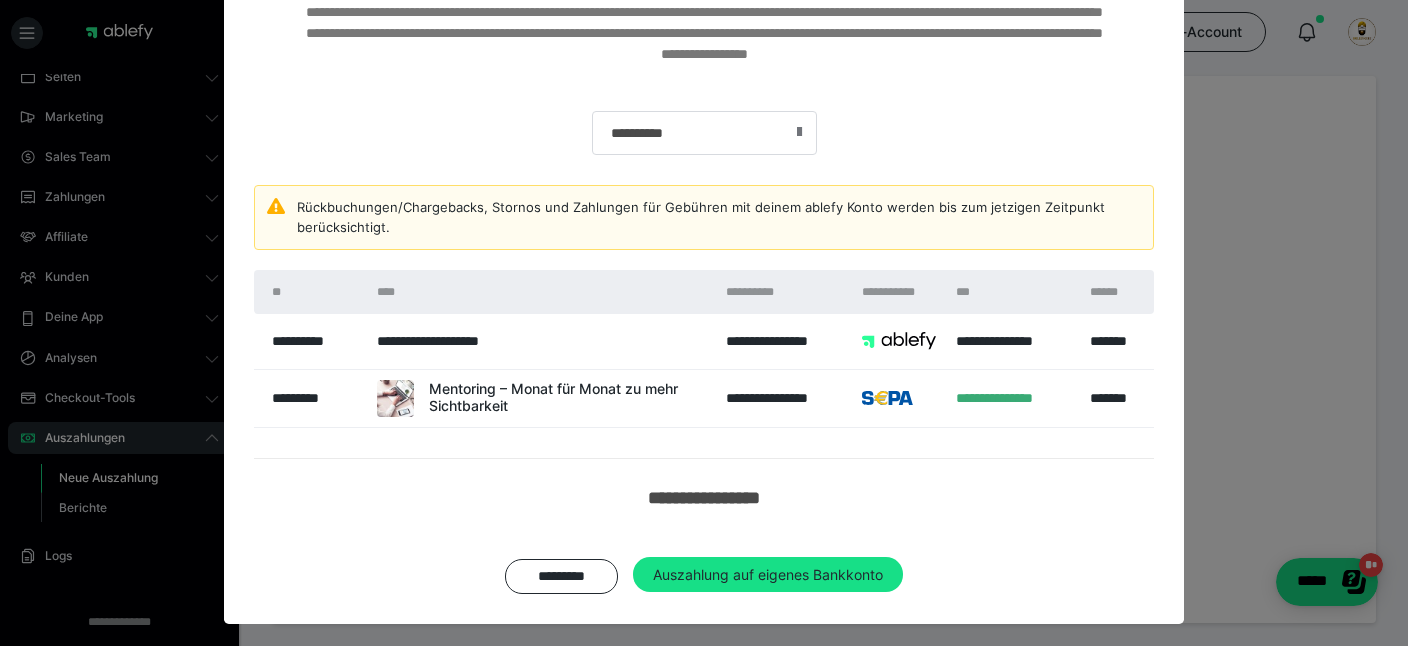 scroll, scrollTop: 178, scrollLeft: 0, axis: vertical 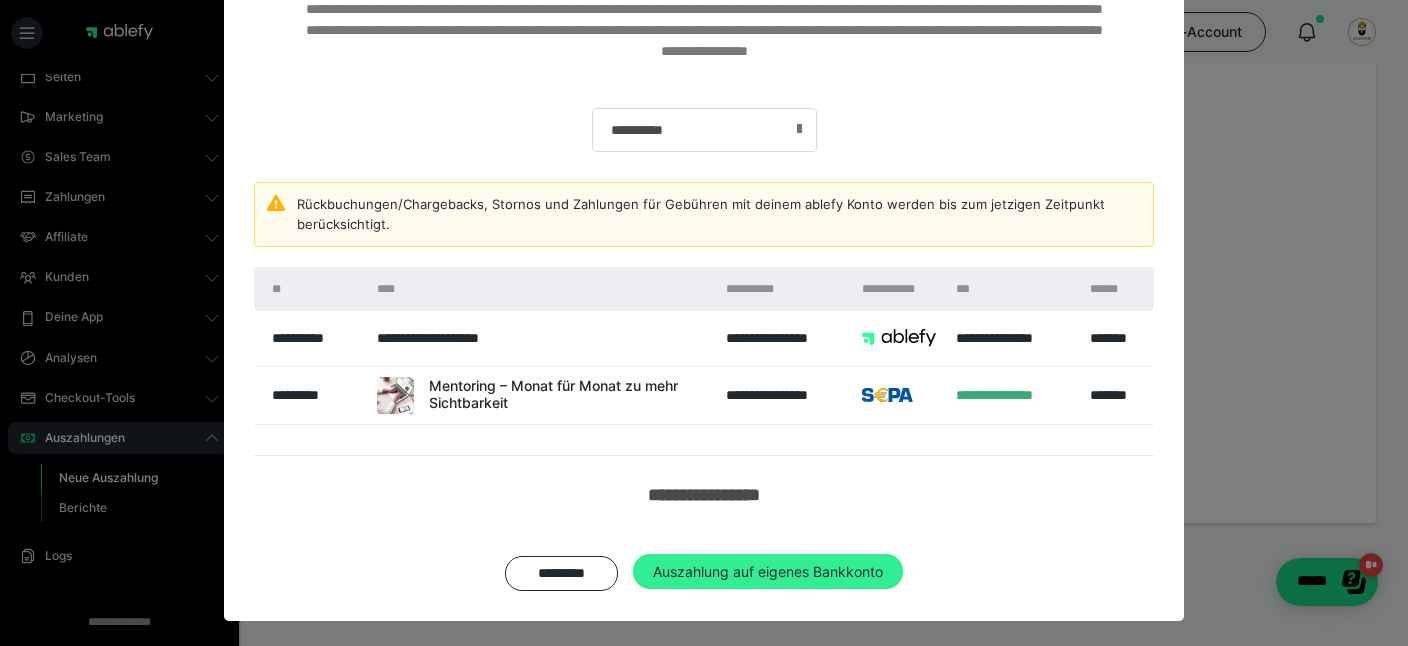 click on "Auszahlung auf eigenes Bankkonto" at bounding box center (768, 572) 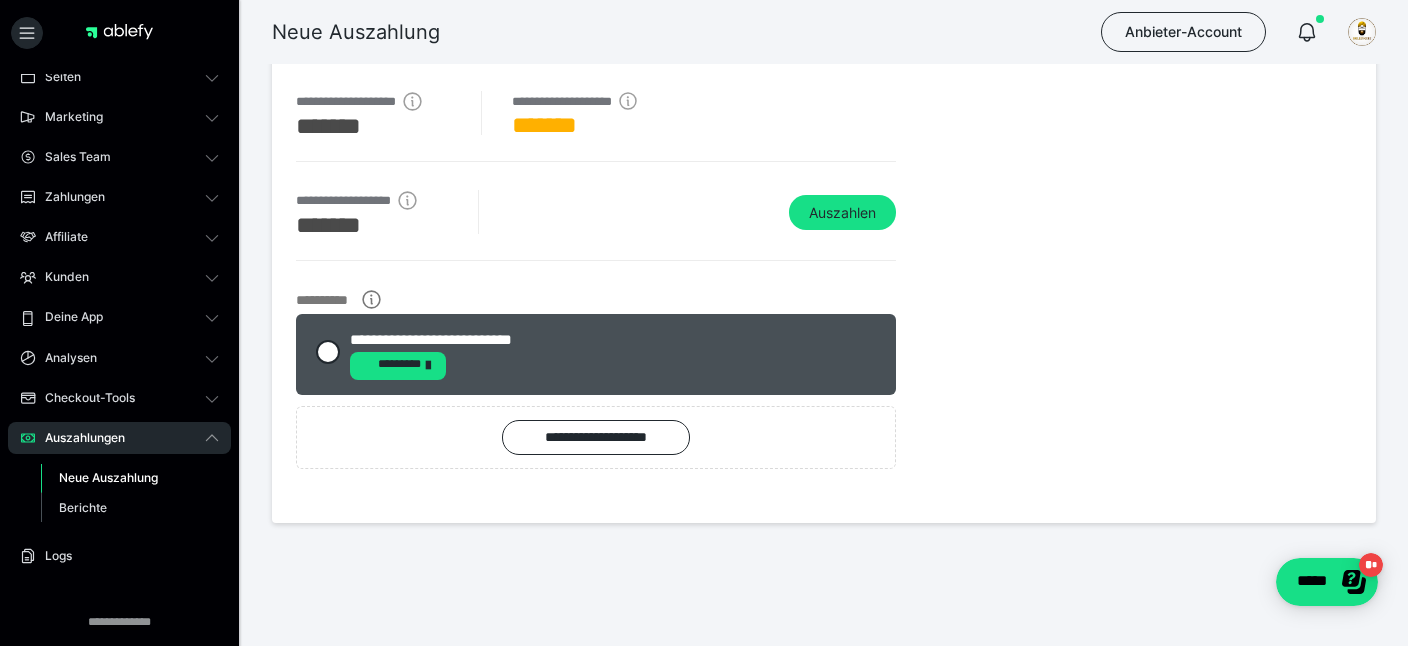 scroll, scrollTop: 93, scrollLeft: 0, axis: vertical 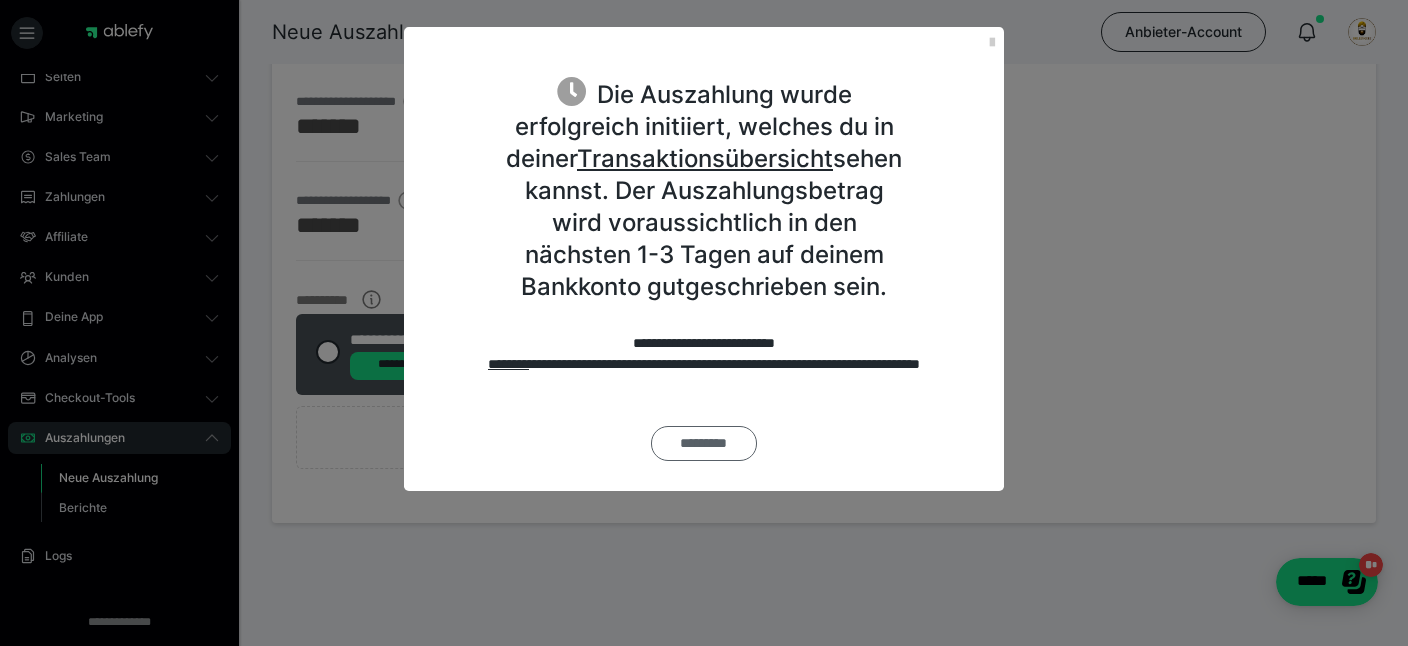 click on "*********" at bounding box center (704, 443) 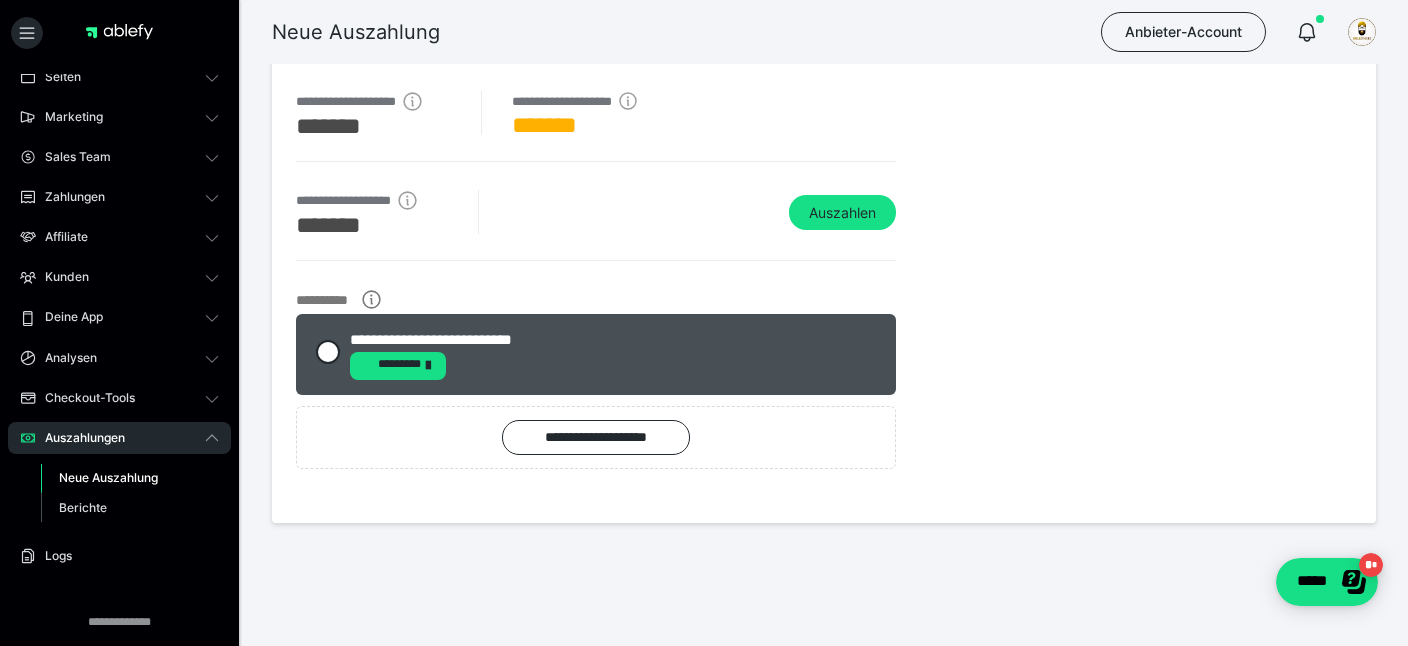 scroll, scrollTop: 0, scrollLeft: 0, axis: both 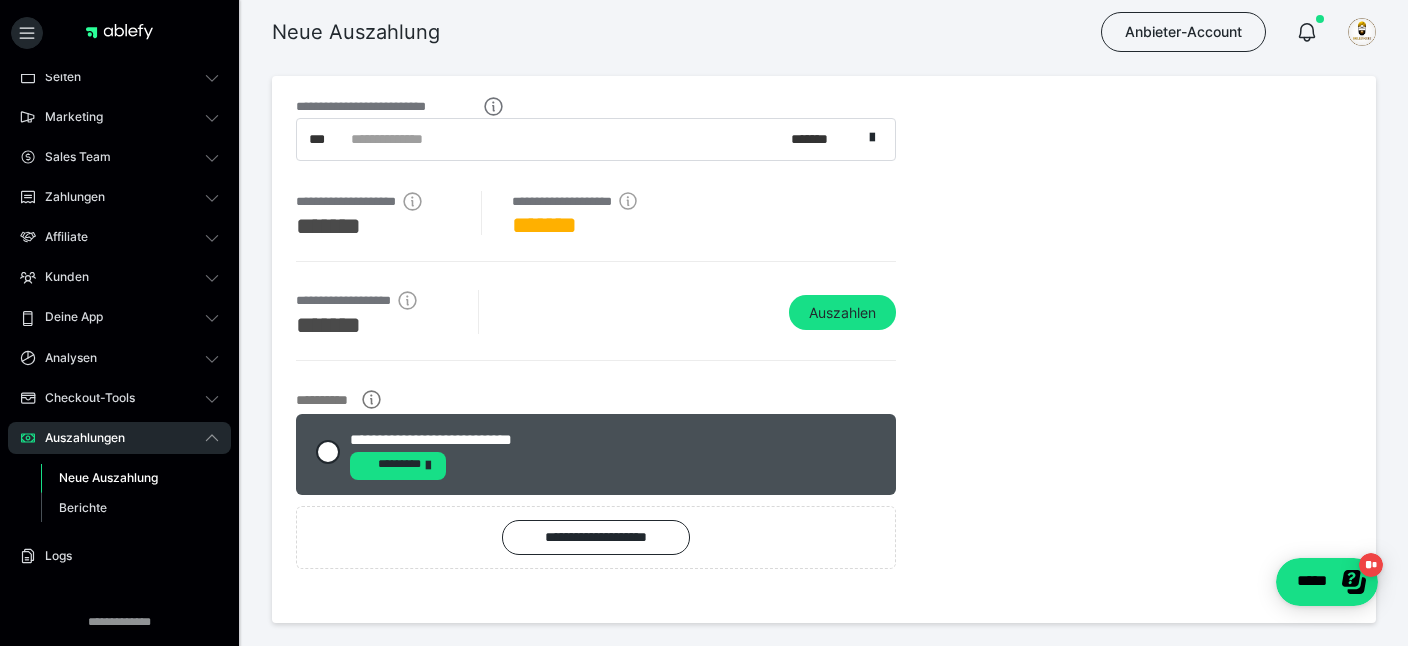 click on "**********" at bounding box center (590, 201) 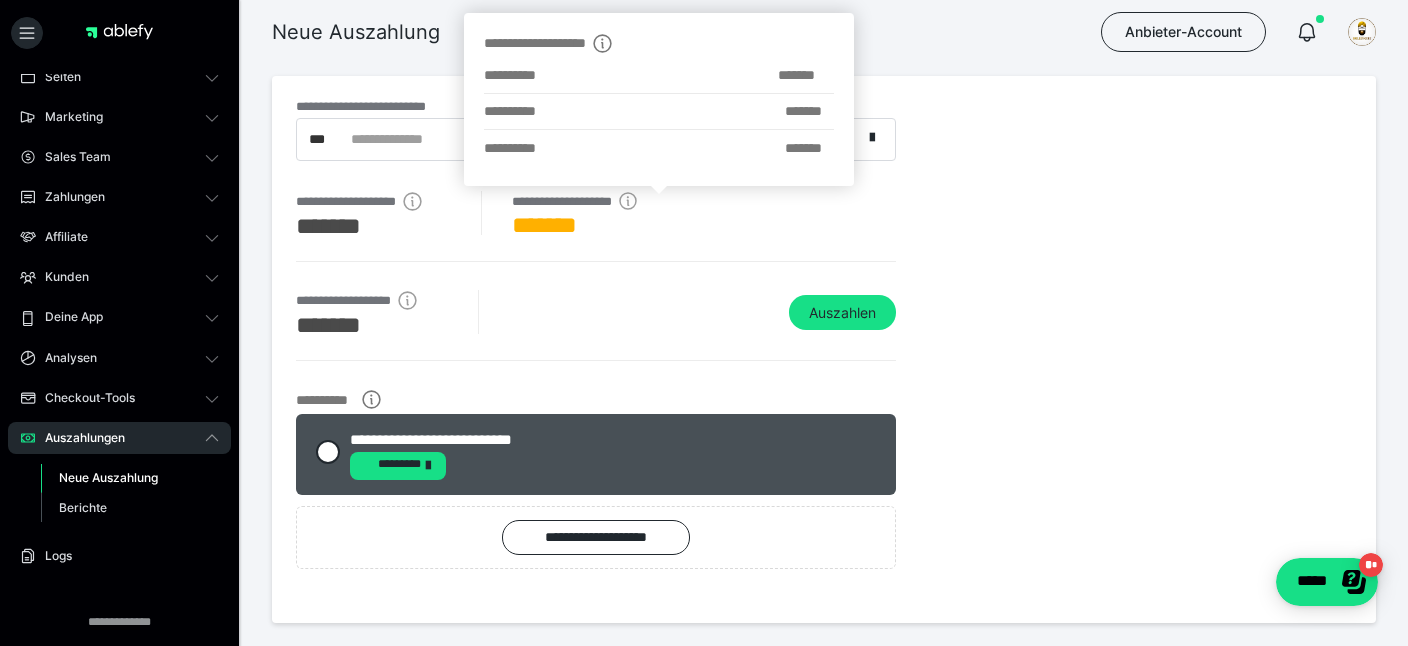 click 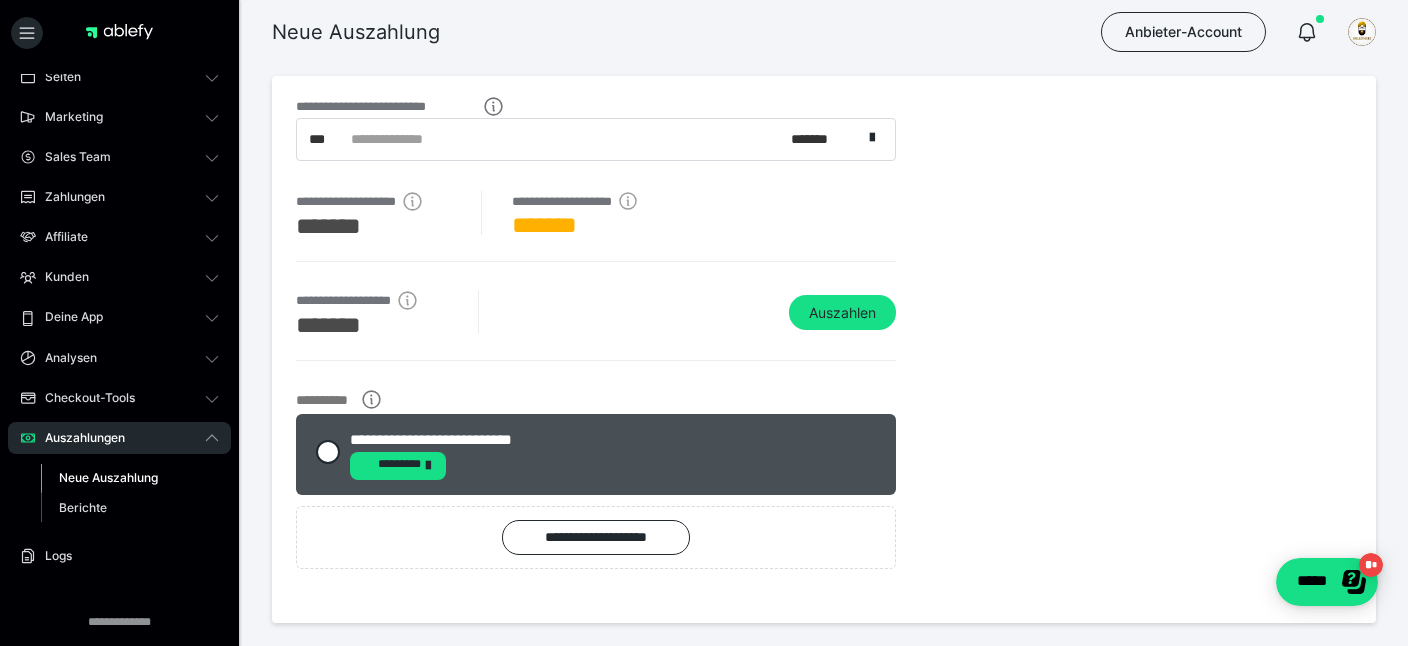 click on "**********" at bounding box center (824, 349) 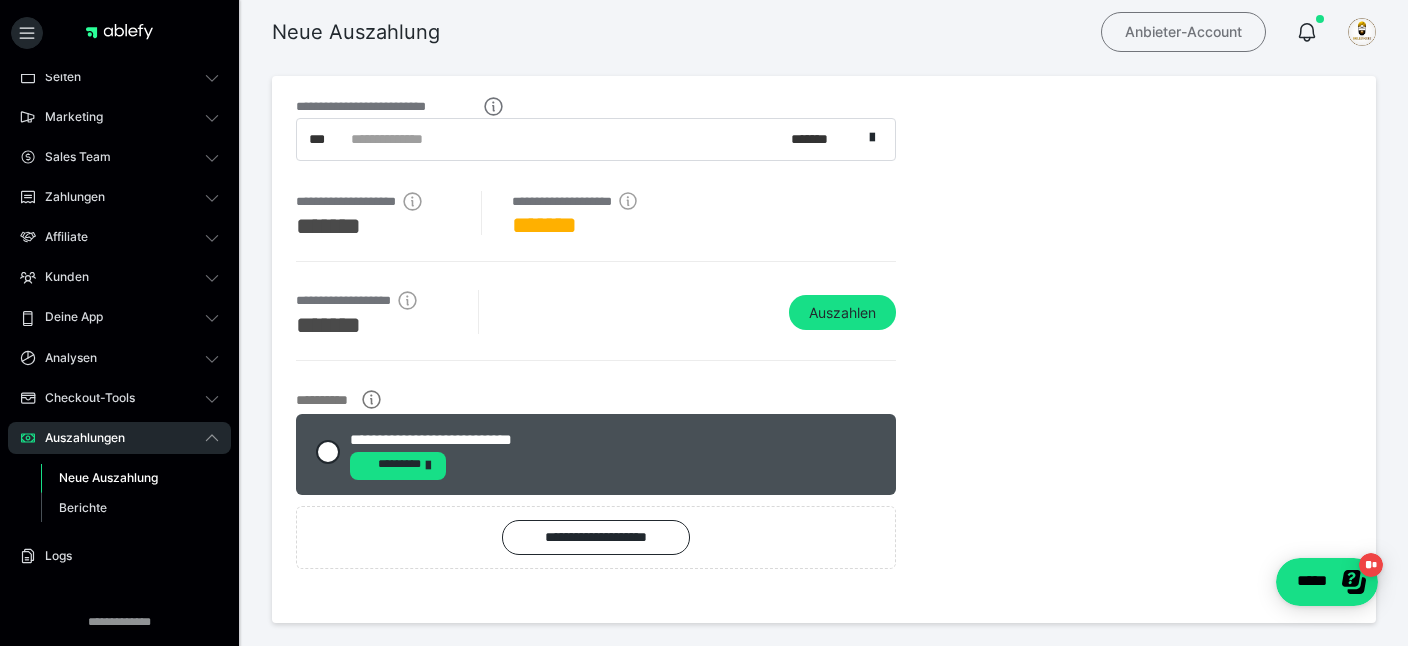click on "Anbieter-Account" at bounding box center (1183, 32) 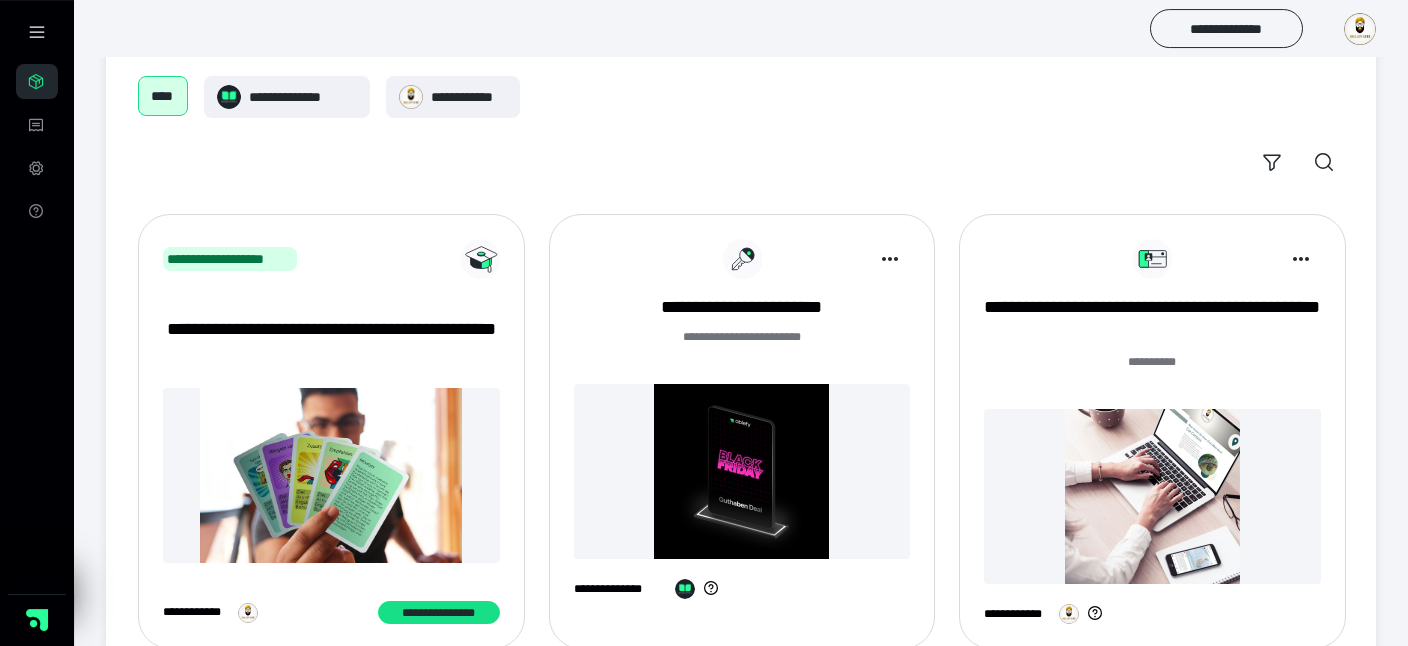 scroll, scrollTop: 109, scrollLeft: 0, axis: vertical 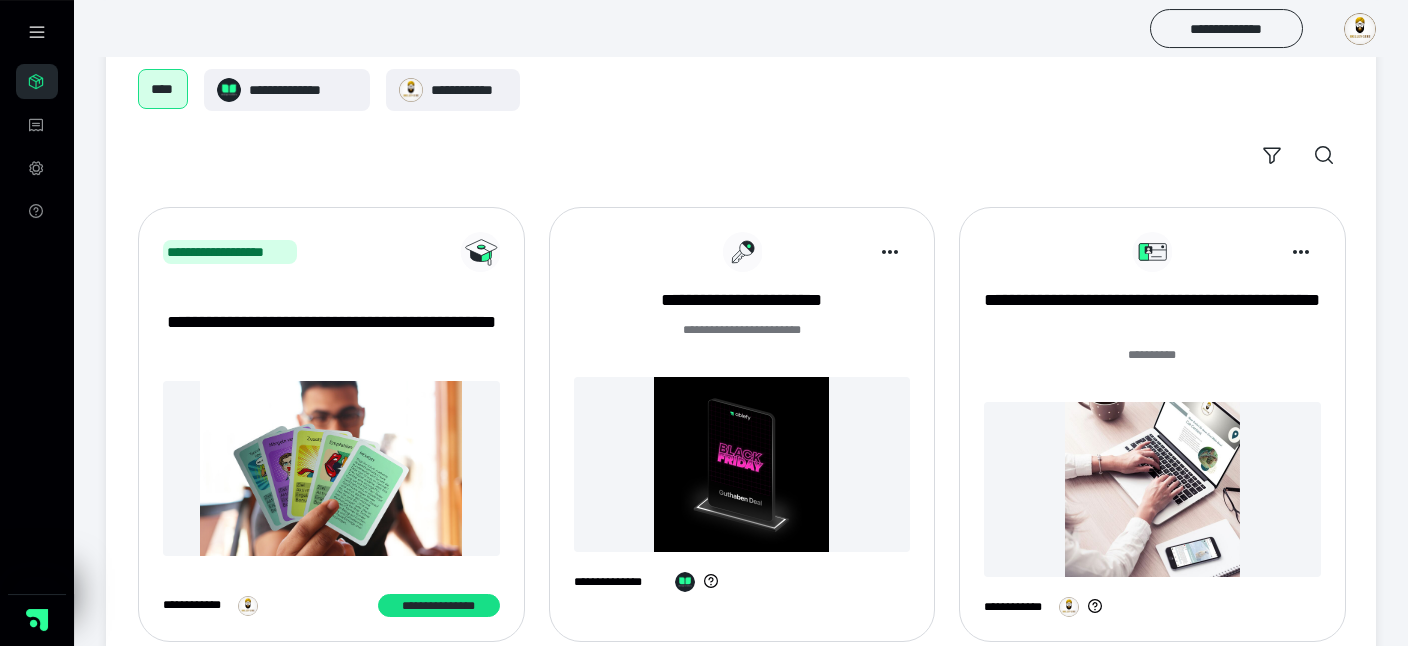 click at bounding box center [1152, 489] 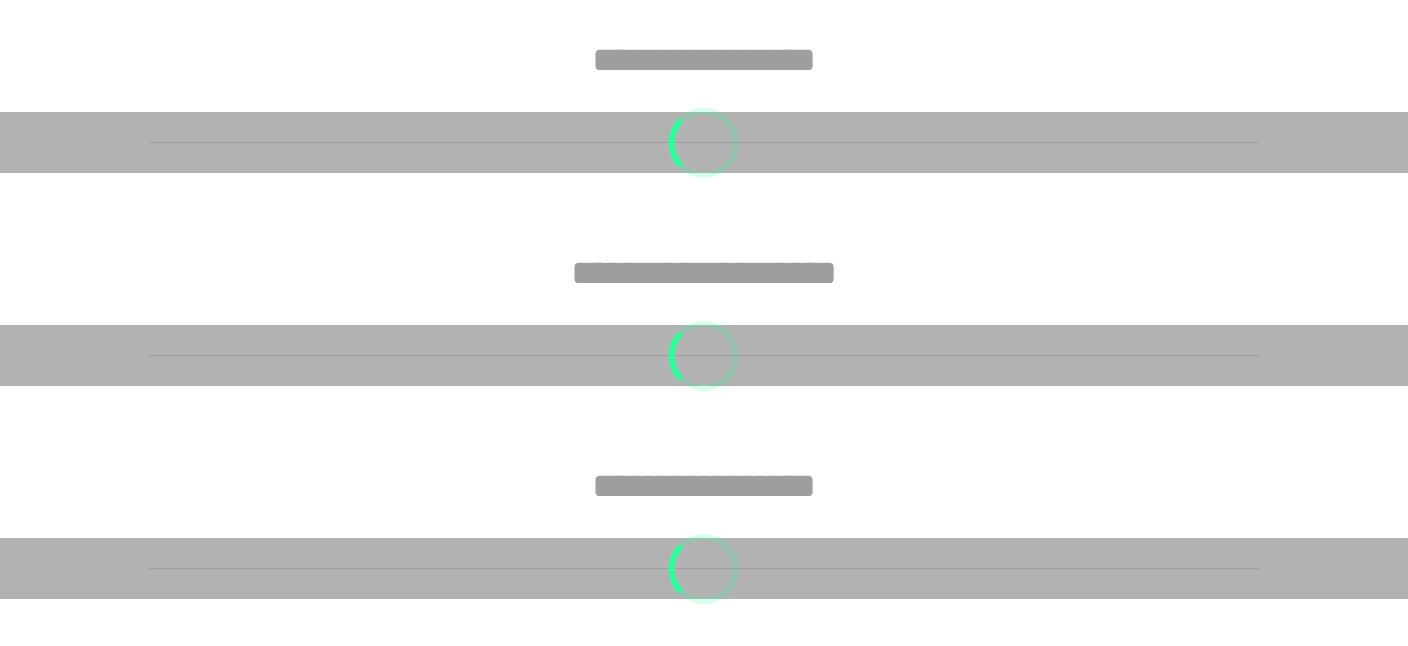scroll, scrollTop: 732, scrollLeft: 0, axis: vertical 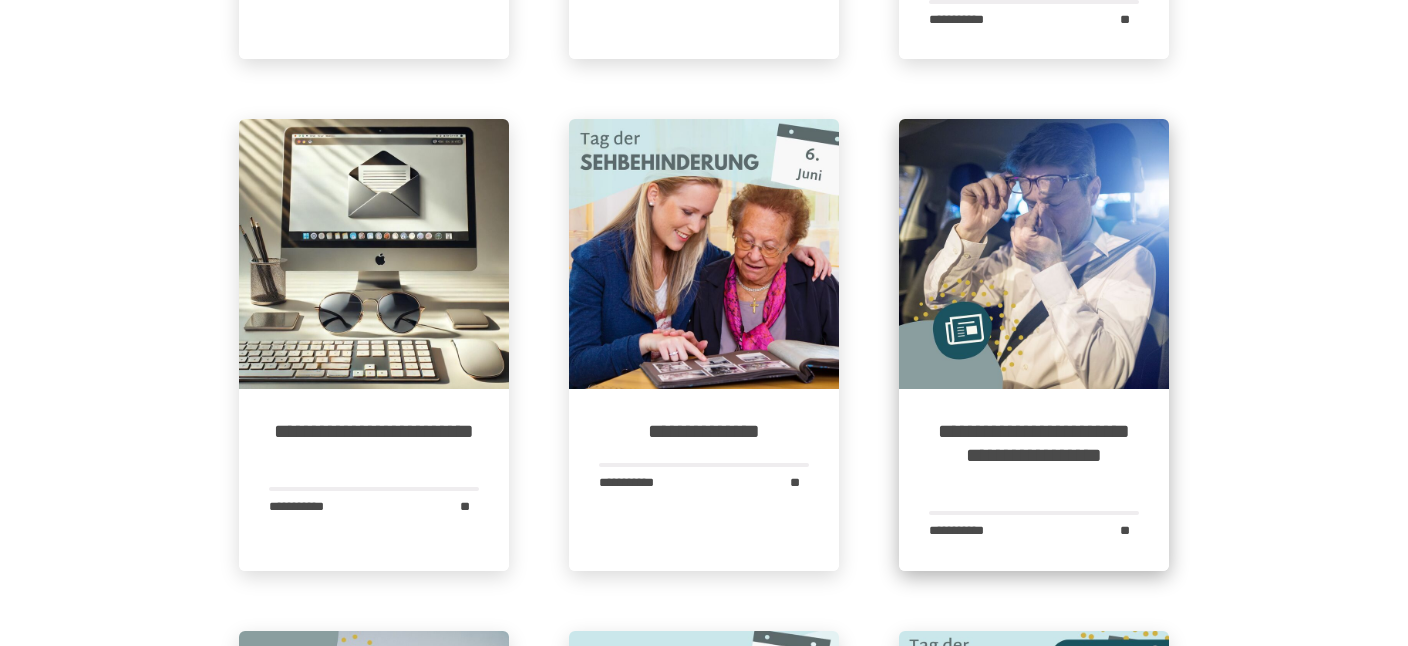 click at bounding box center (1034, 254) 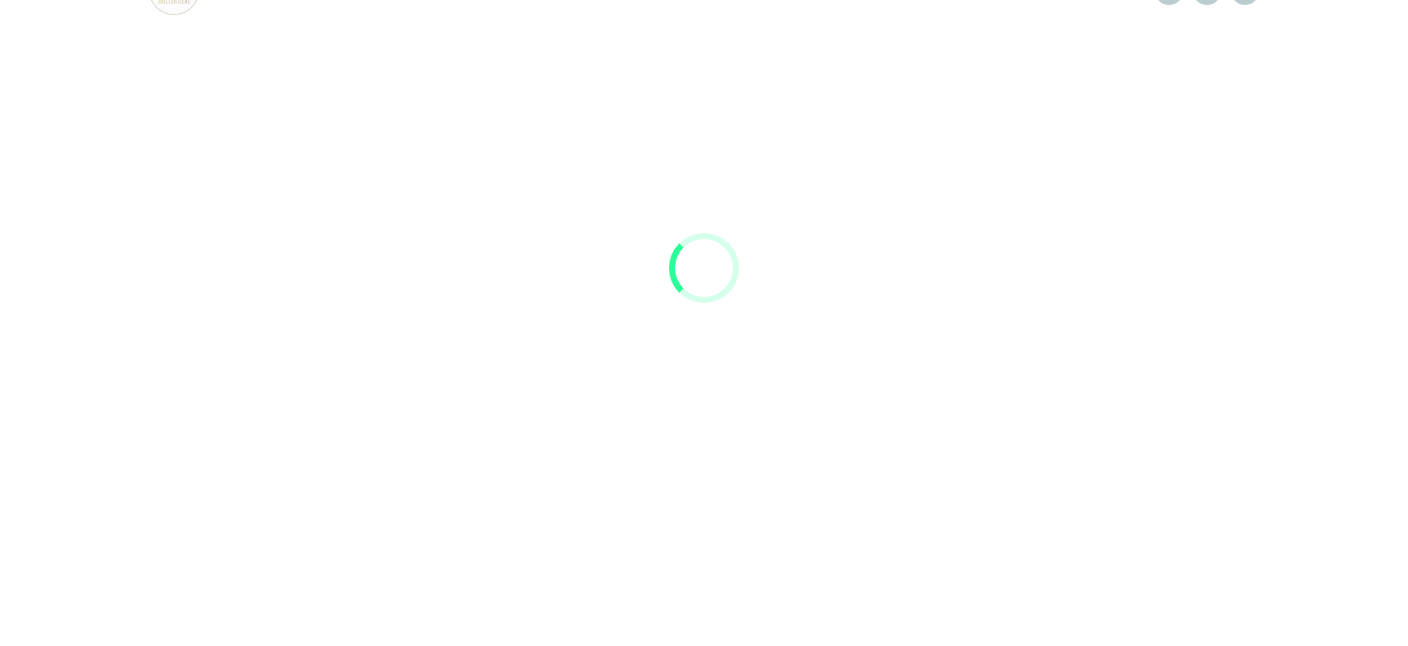 scroll, scrollTop: 0, scrollLeft: 0, axis: both 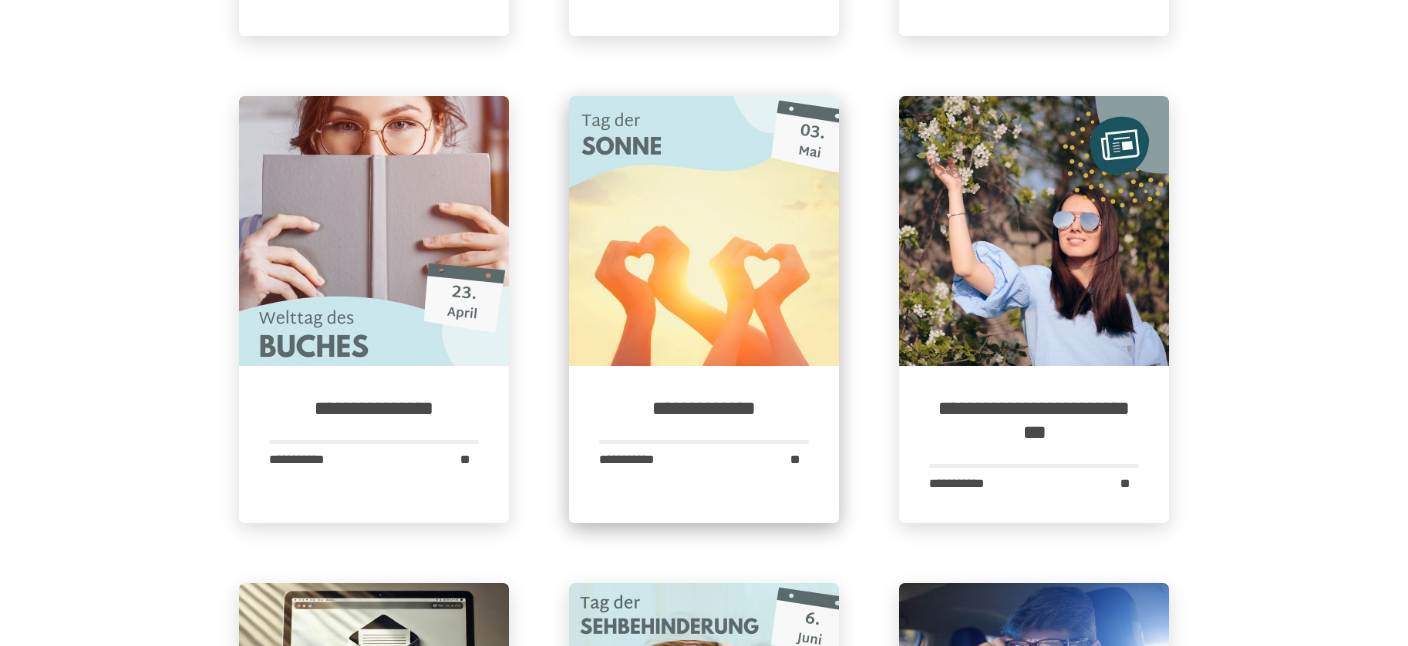 click at bounding box center (704, 231) 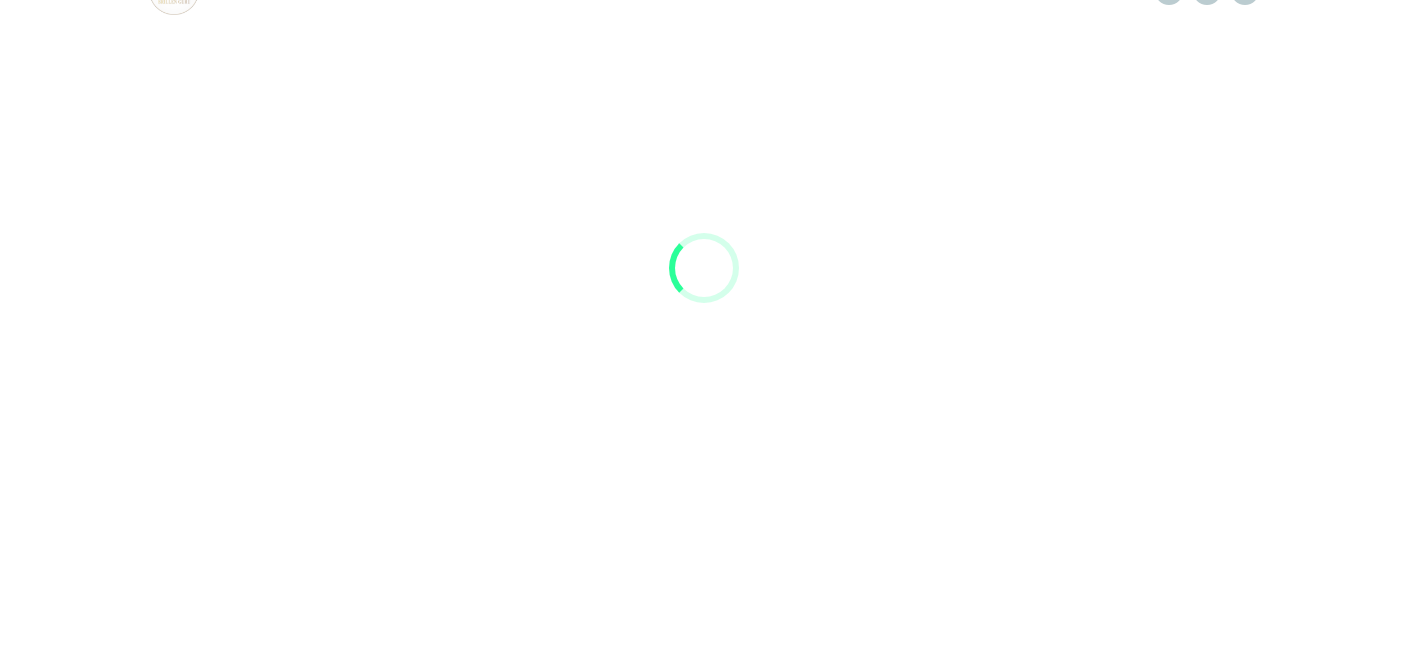 scroll, scrollTop: 0, scrollLeft: 0, axis: both 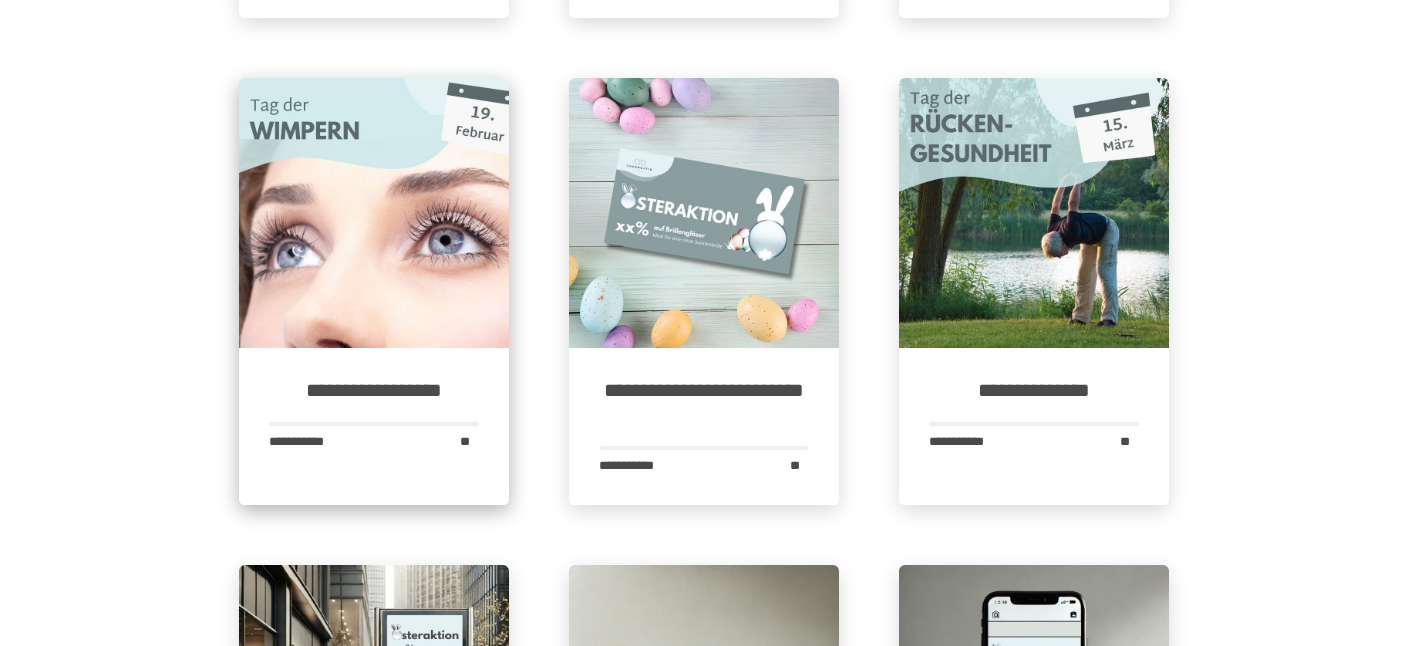 click at bounding box center (374, 213) 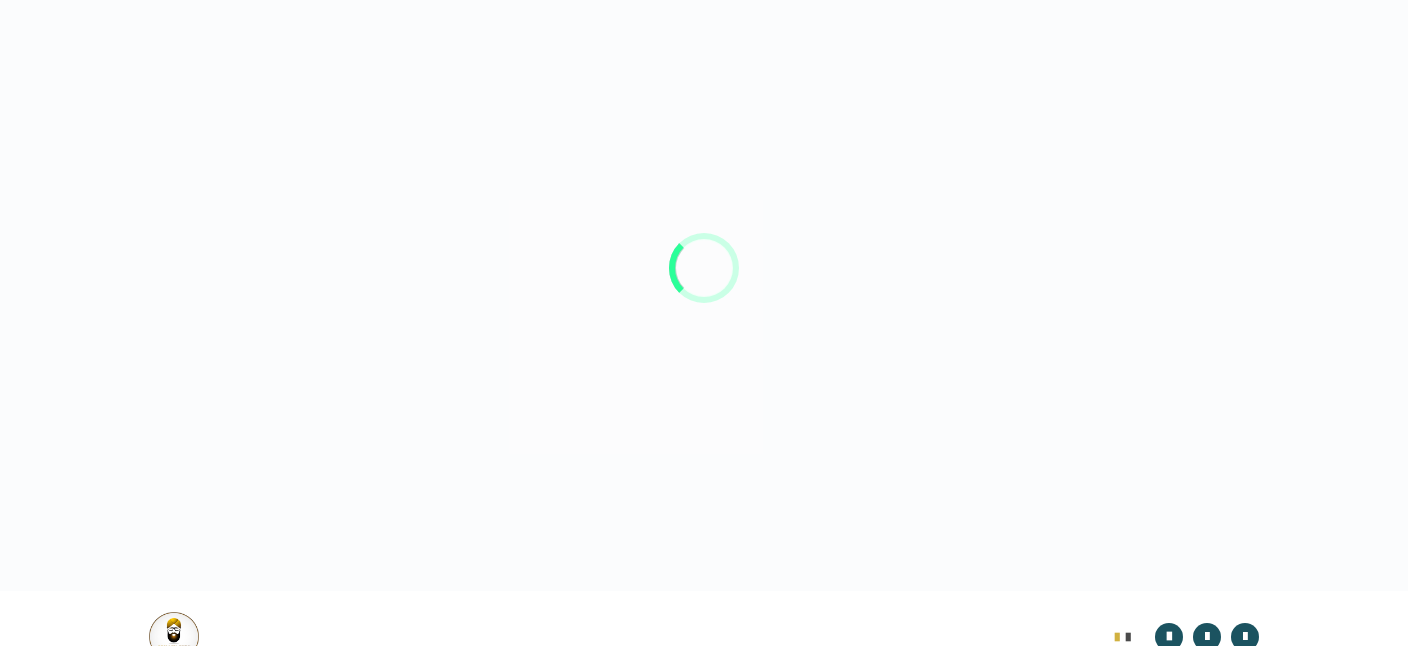 scroll, scrollTop: 0, scrollLeft: 0, axis: both 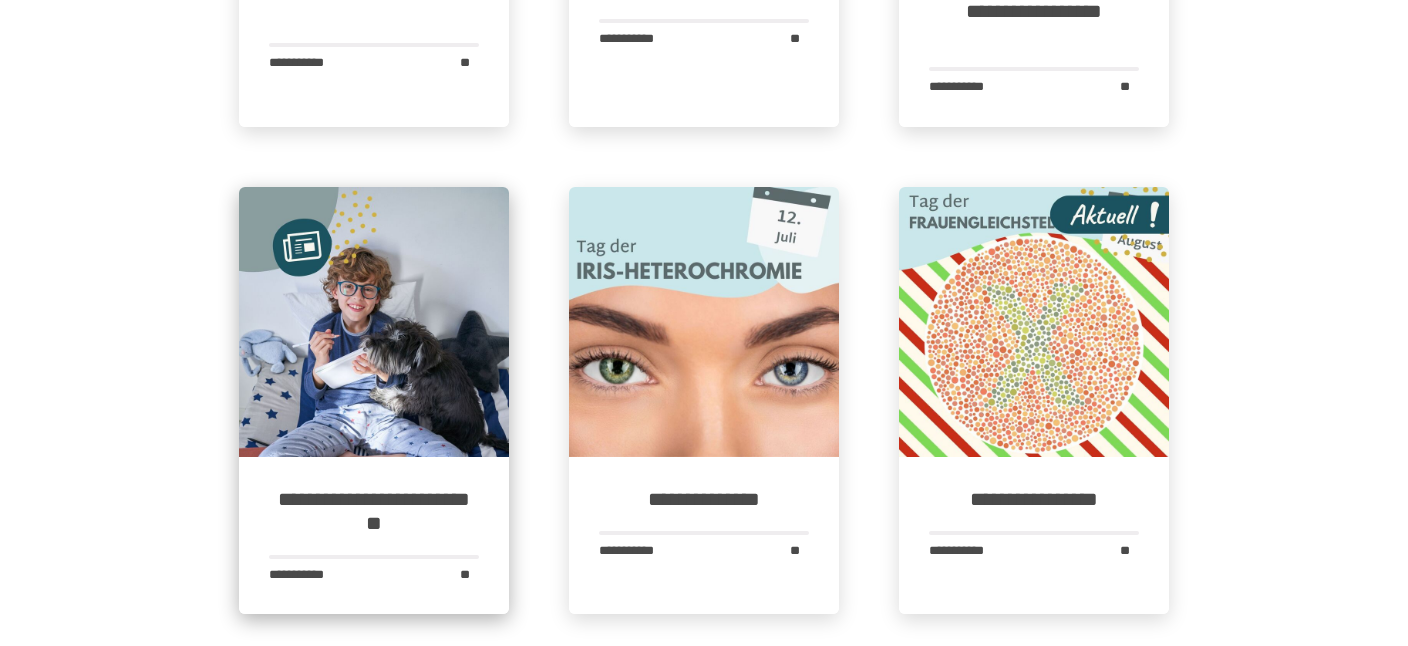 click at bounding box center (374, 322) 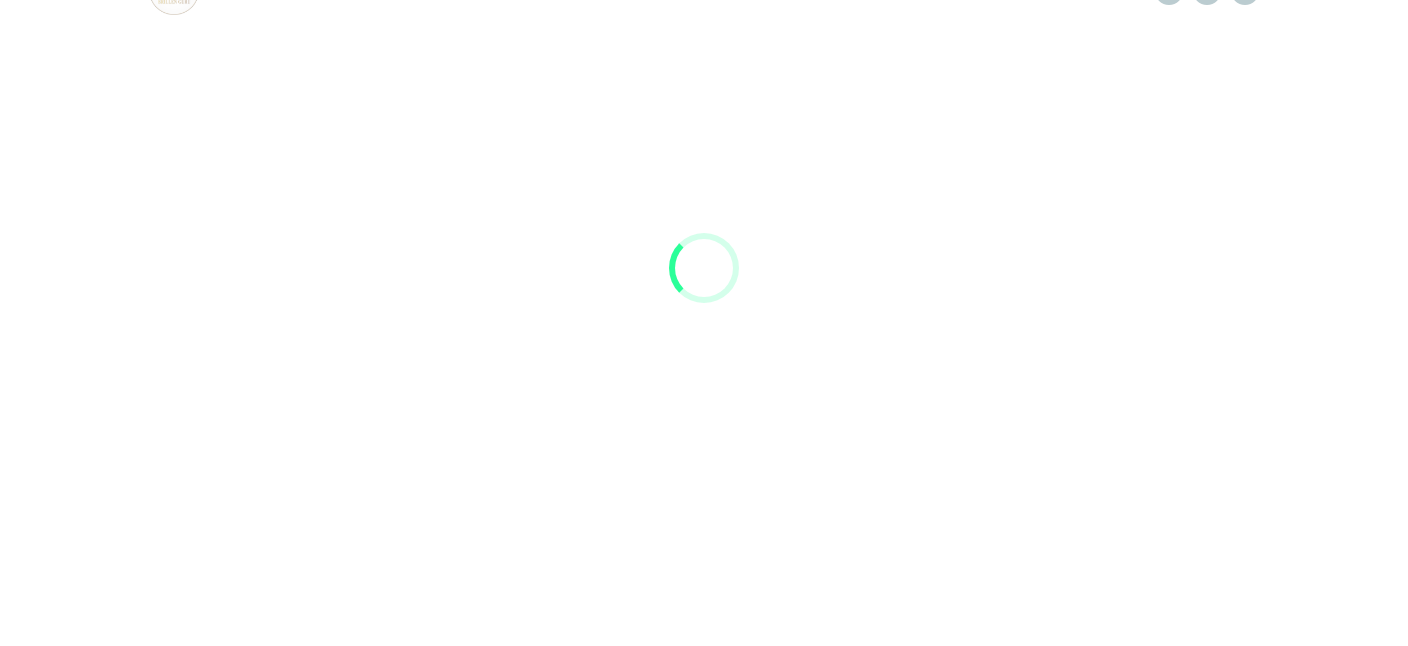 scroll, scrollTop: 0, scrollLeft: 0, axis: both 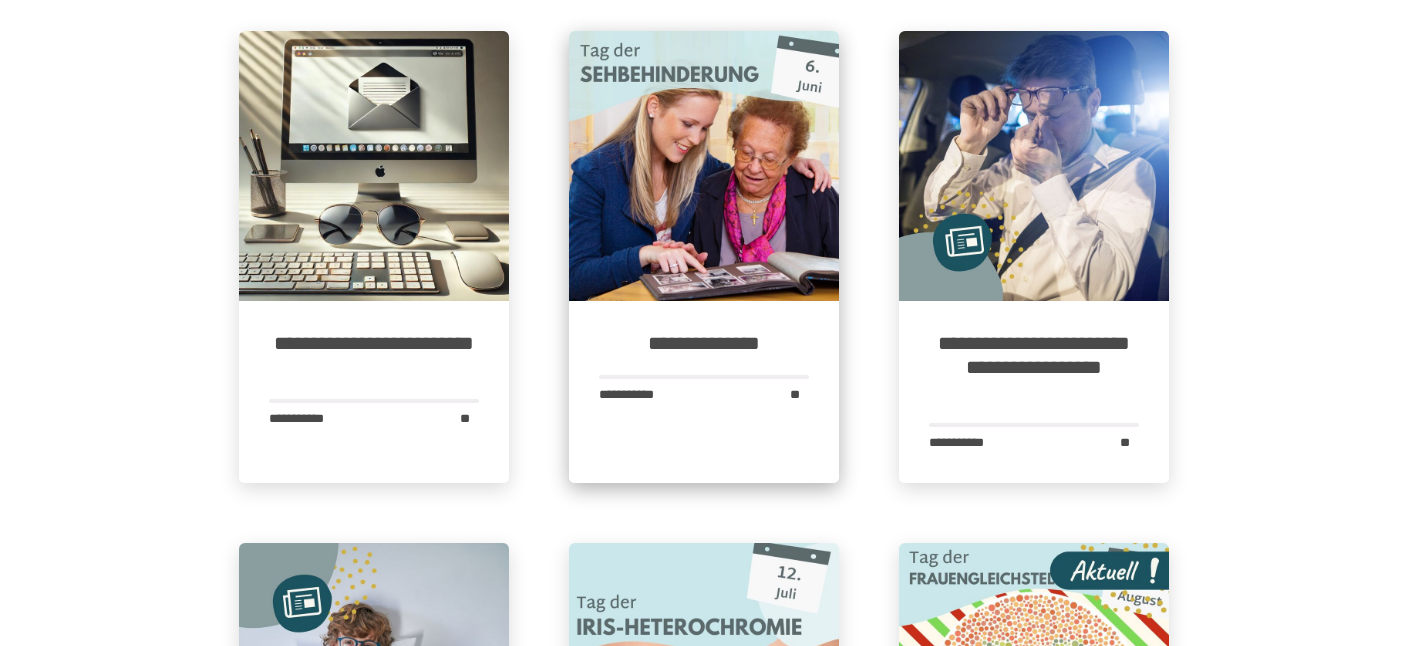 click at bounding box center [704, 166] 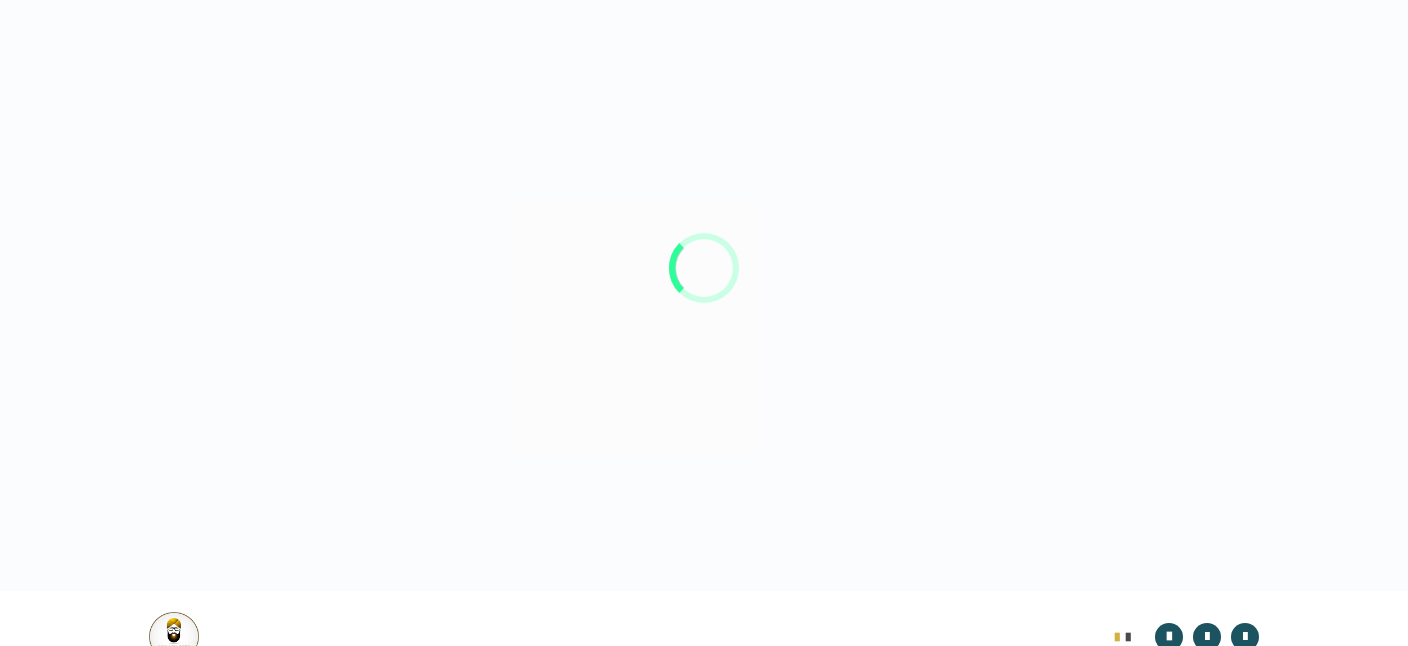 scroll, scrollTop: 0, scrollLeft: 0, axis: both 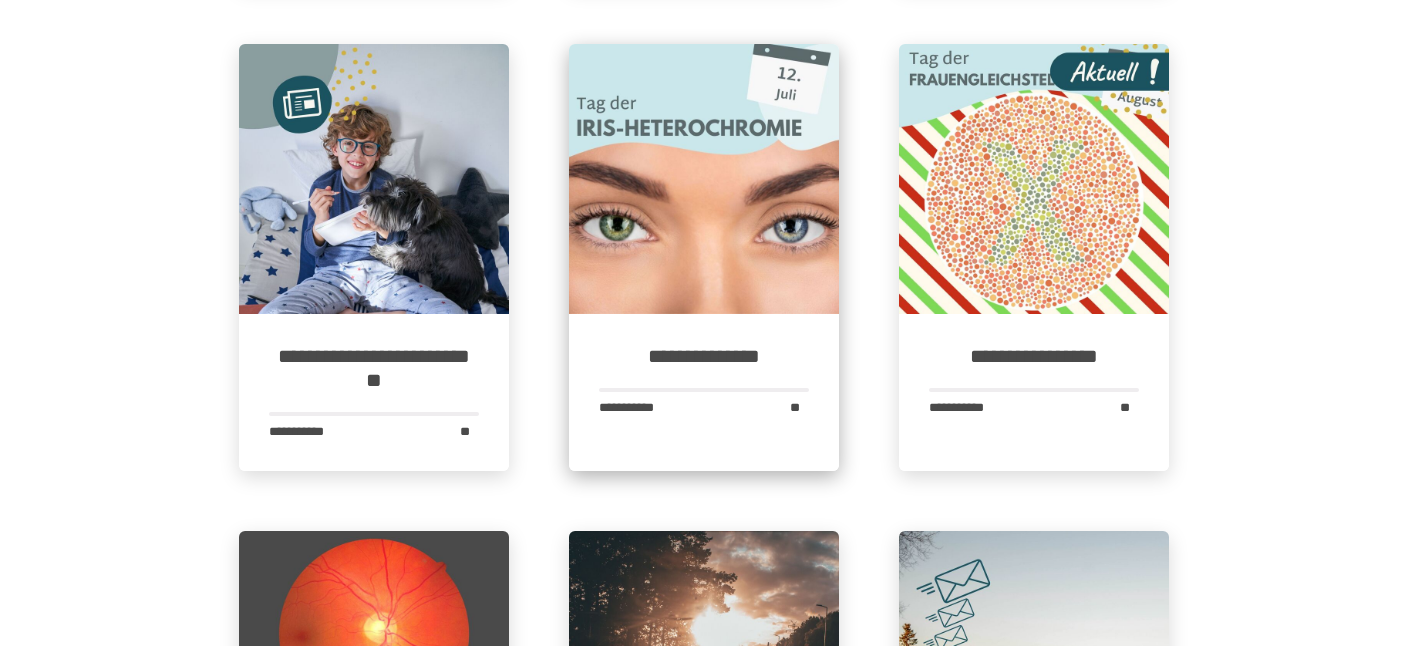 click at bounding box center [704, 179] 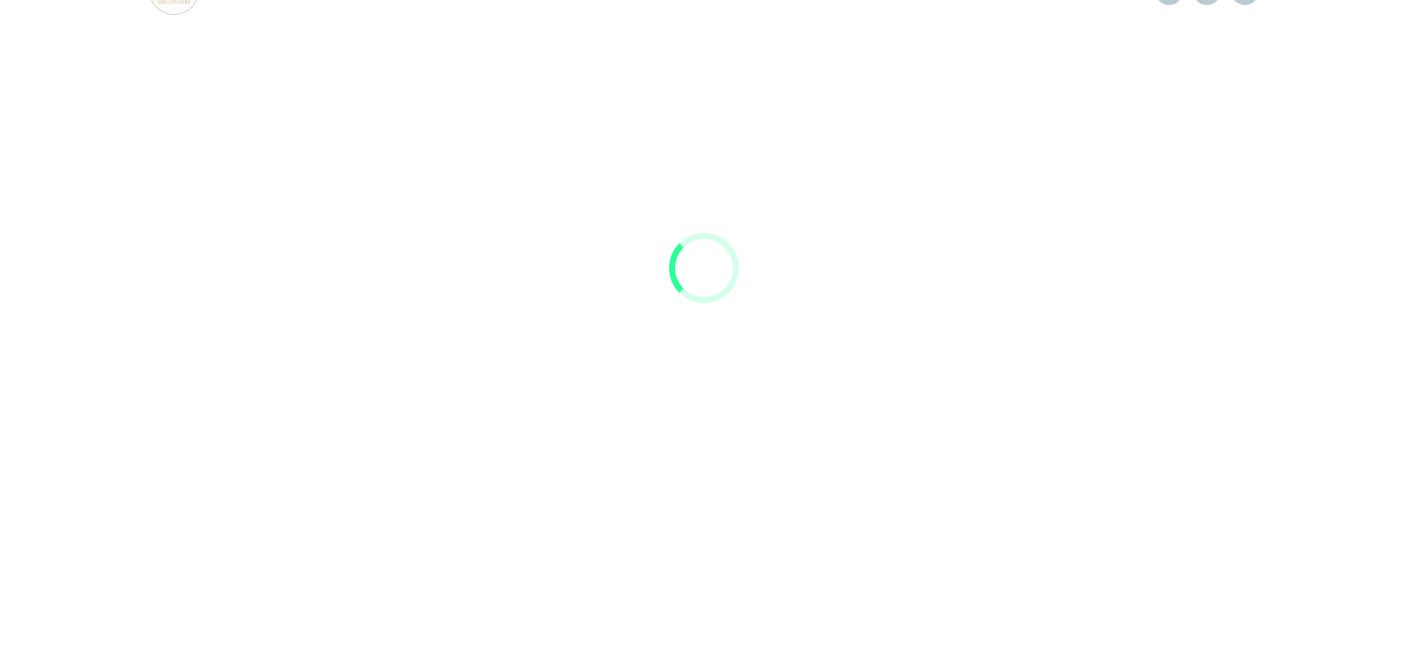 scroll, scrollTop: 0, scrollLeft: 0, axis: both 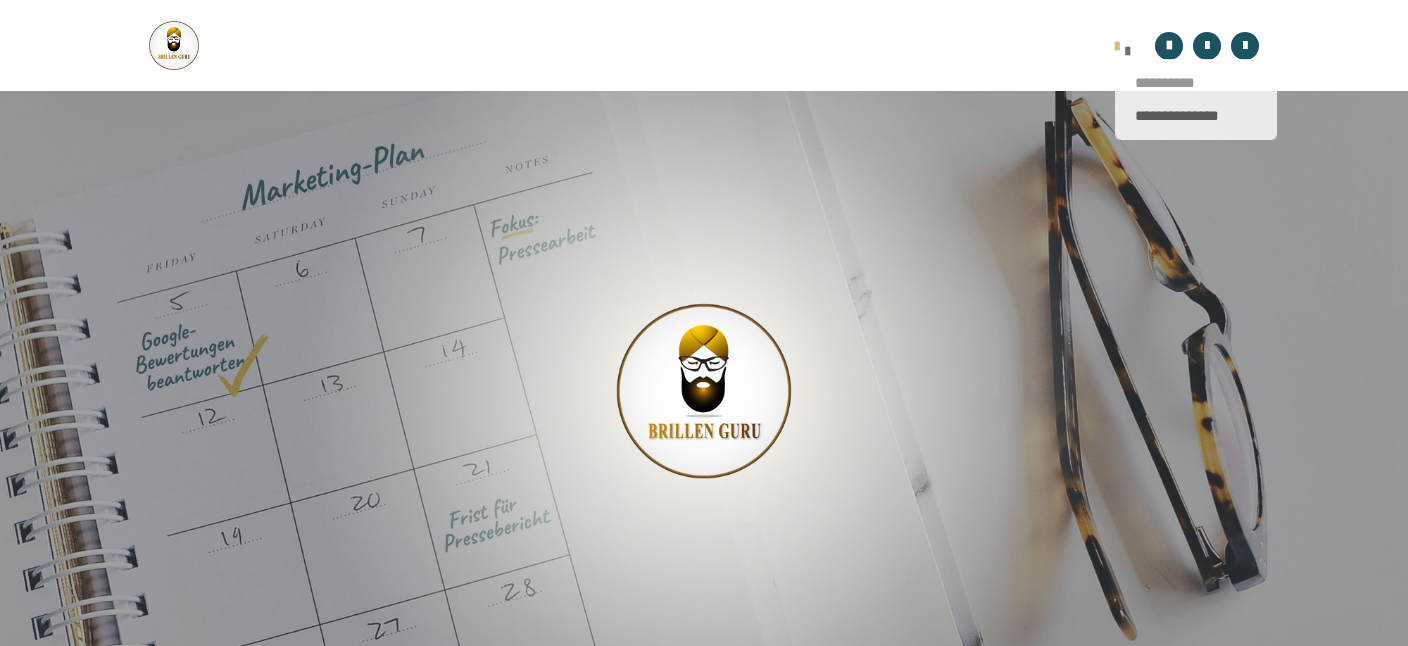 click on "**********" at bounding box center (1196, 83) 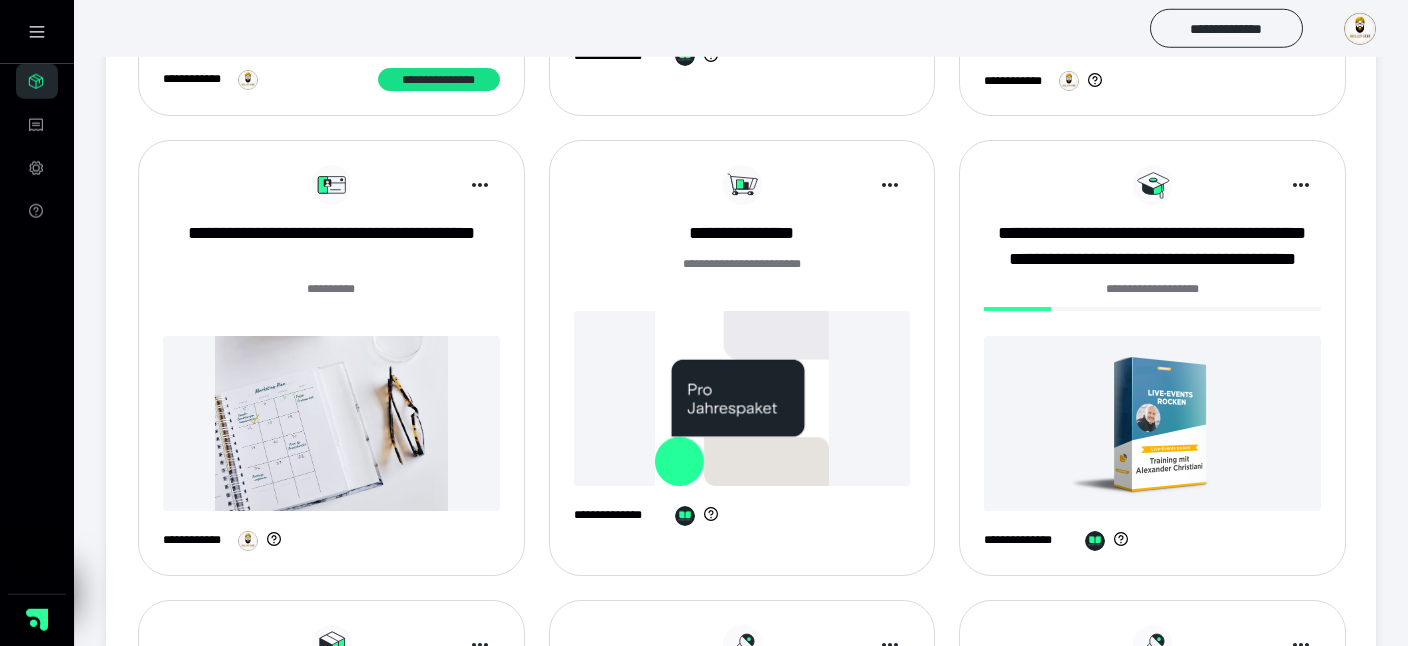 scroll, scrollTop: 637, scrollLeft: 0, axis: vertical 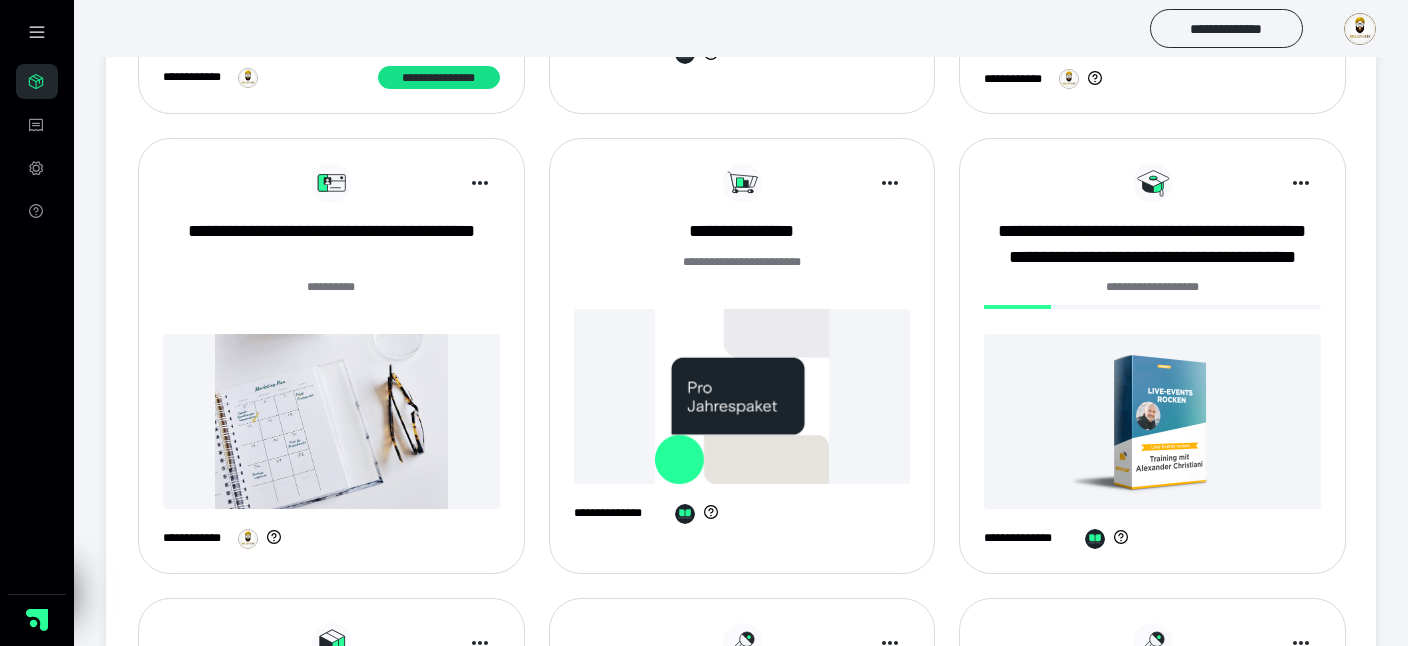 click at bounding box center (331, 421) 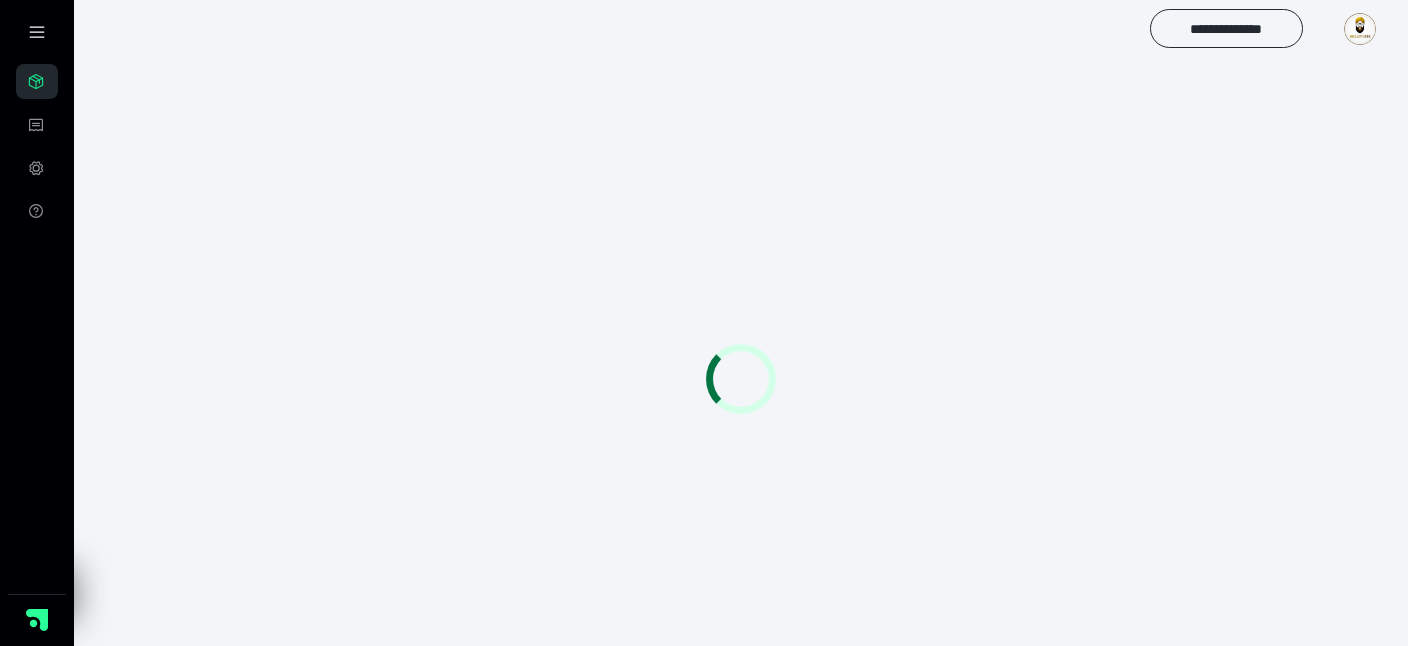 scroll, scrollTop: 0, scrollLeft: 0, axis: both 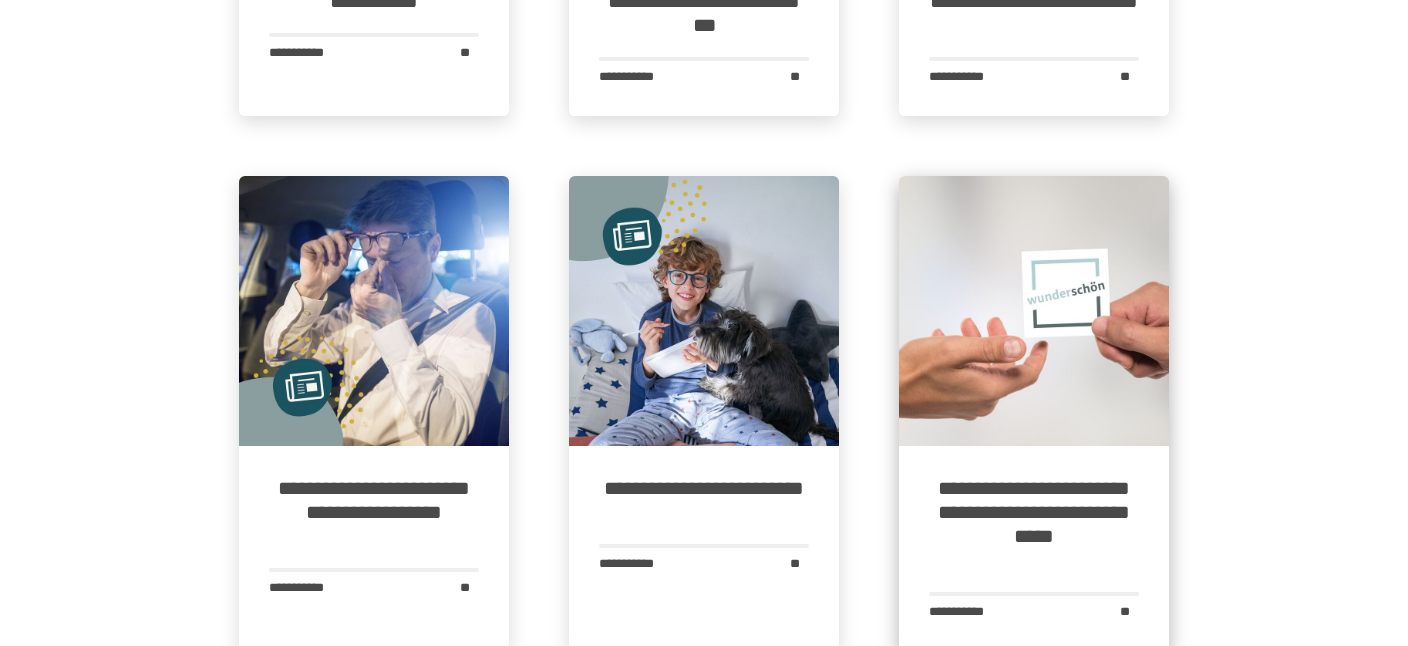 click at bounding box center (1034, 311) 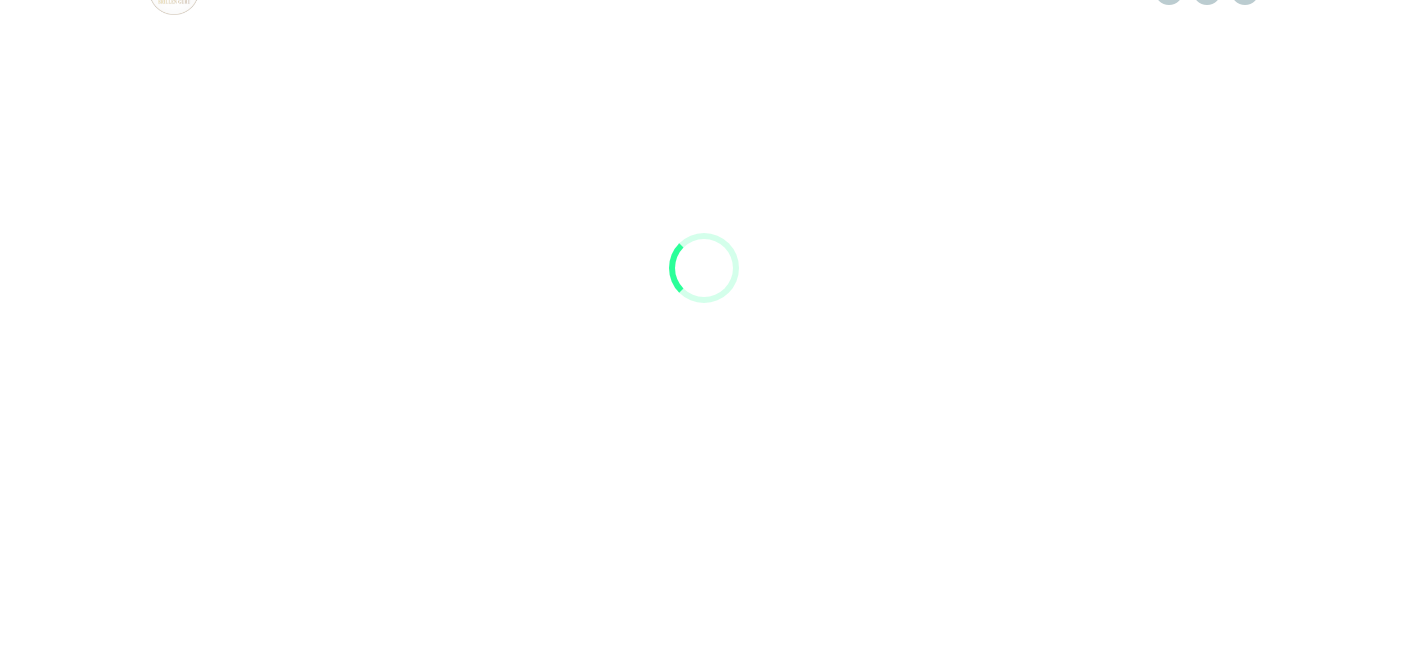 scroll, scrollTop: 0, scrollLeft: 0, axis: both 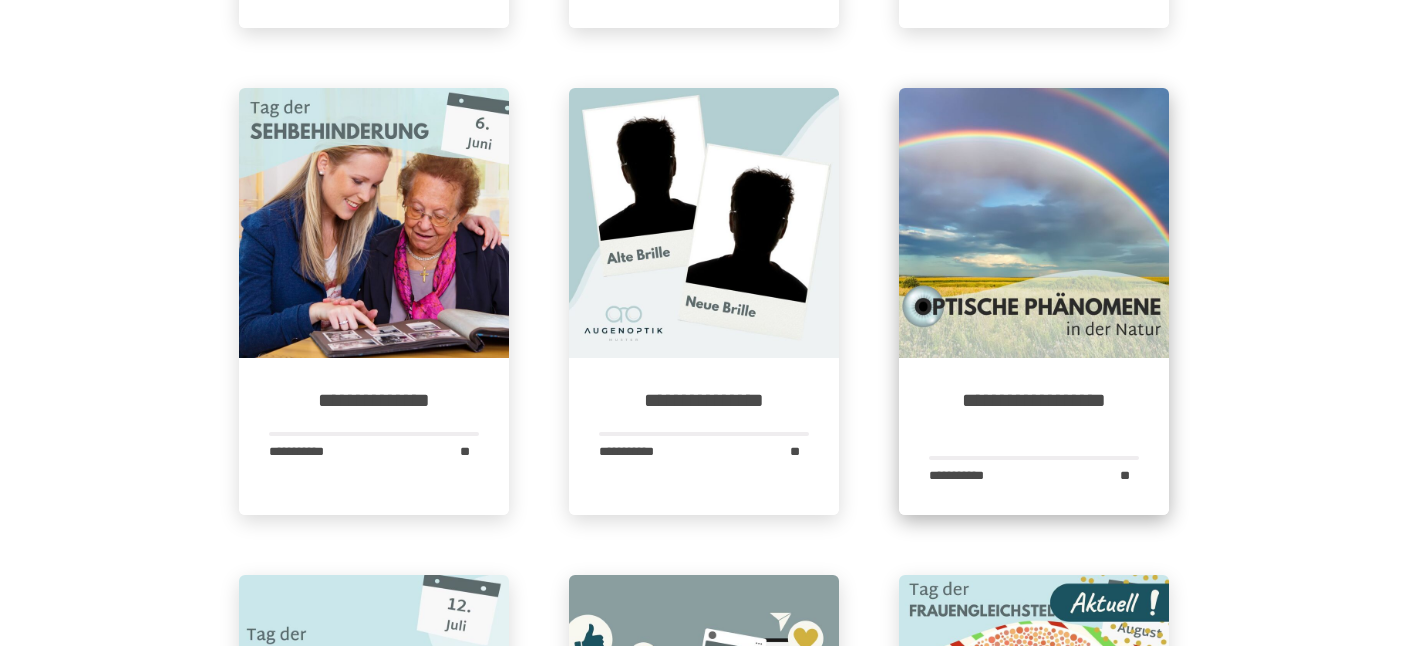 click at bounding box center [1034, 223] 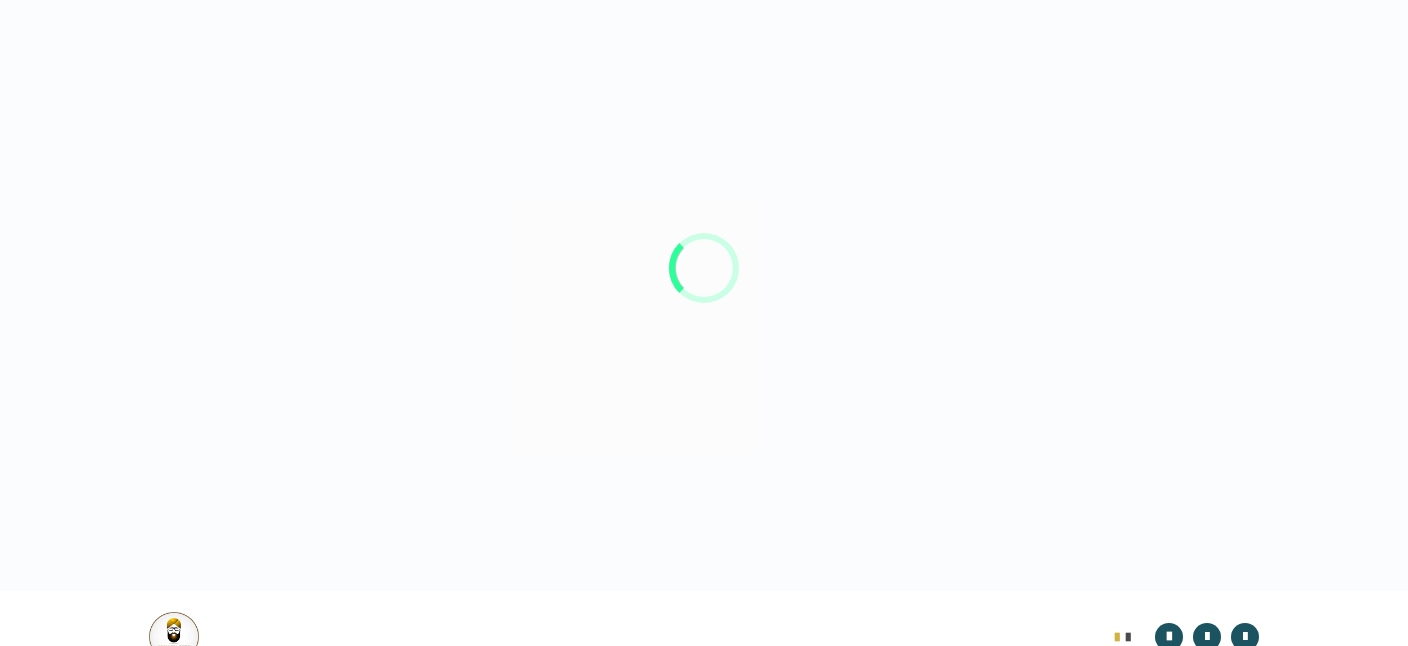 scroll, scrollTop: 0, scrollLeft: 0, axis: both 